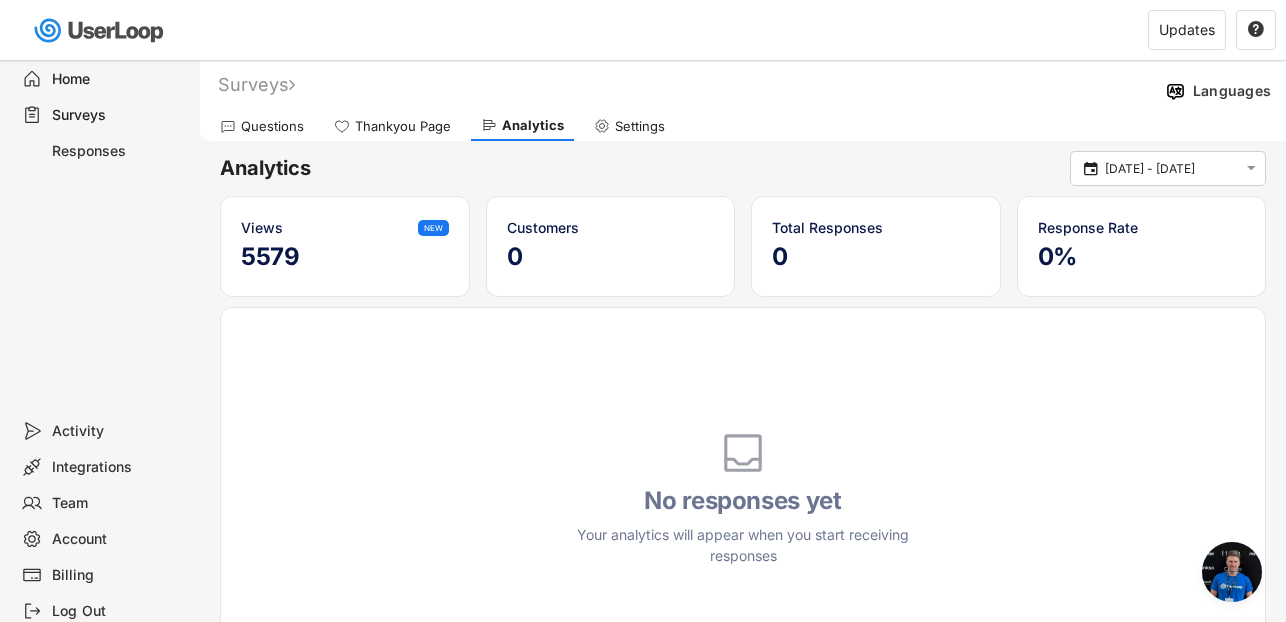 scroll, scrollTop: 0, scrollLeft: 0, axis: both 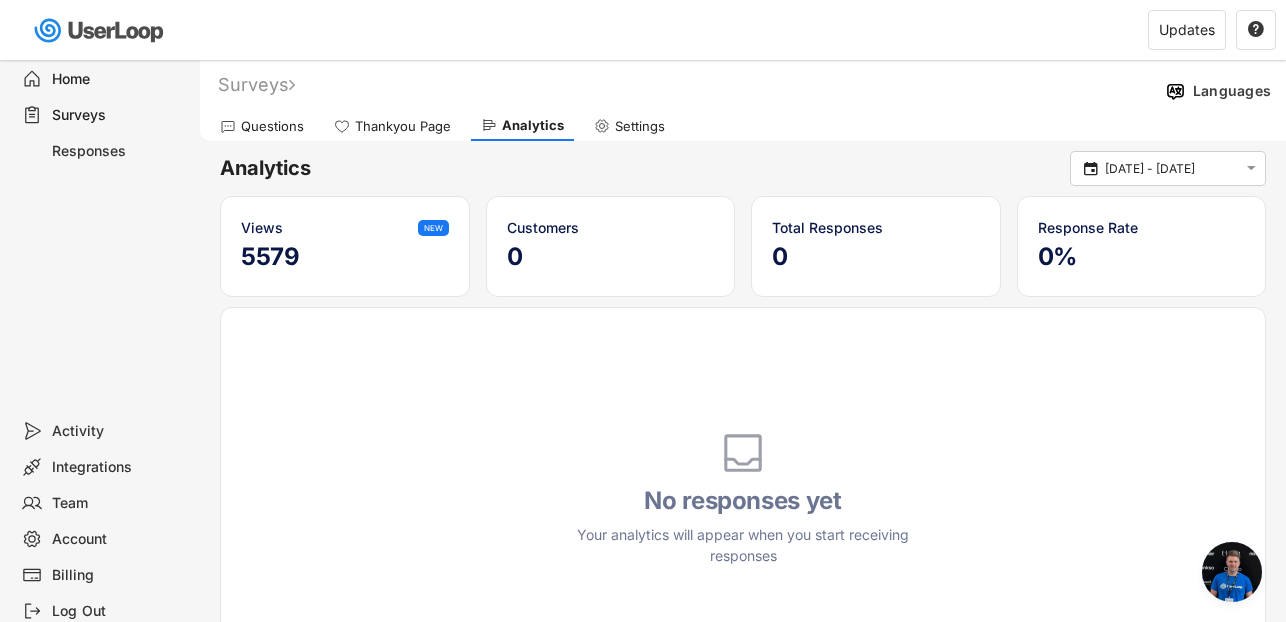 click on "Responses" at bounding box center (118, 151) 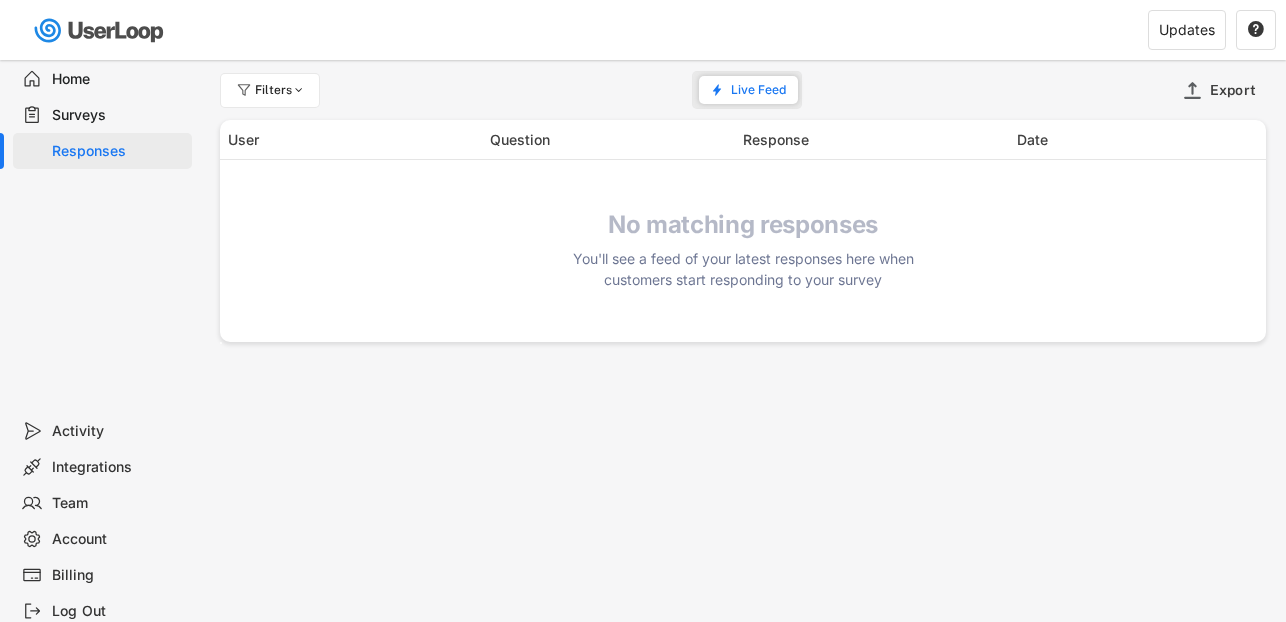 scroll, scrollTop: 0, scrollLeft: 0, axis: both 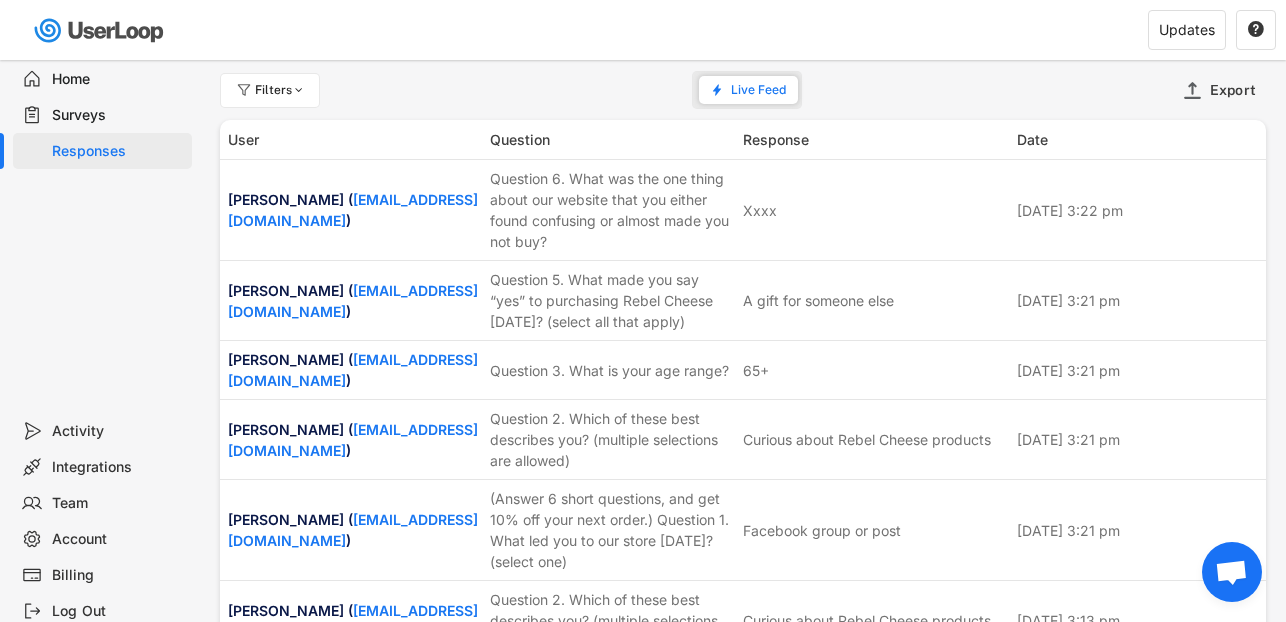click on "Activity" at bounding box center [118, 431] 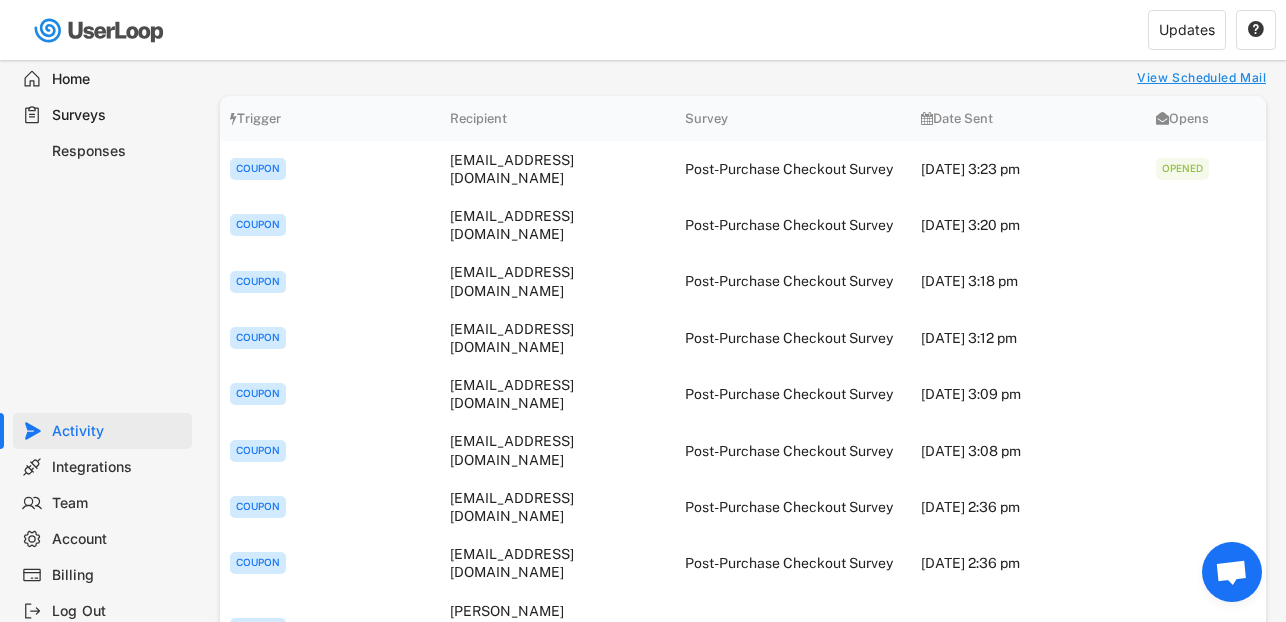 click on "Surveys" at bounding box center (118, 115) 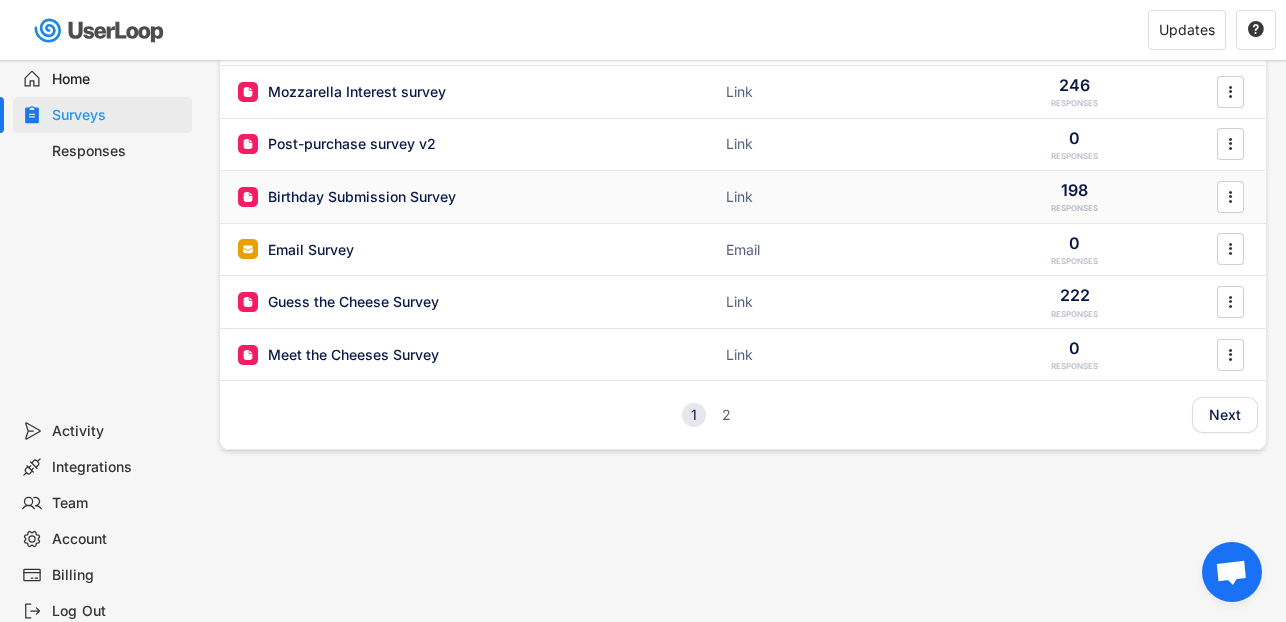 scroll, scrollTop: 369, scrollLeft: 0, axis: vertical 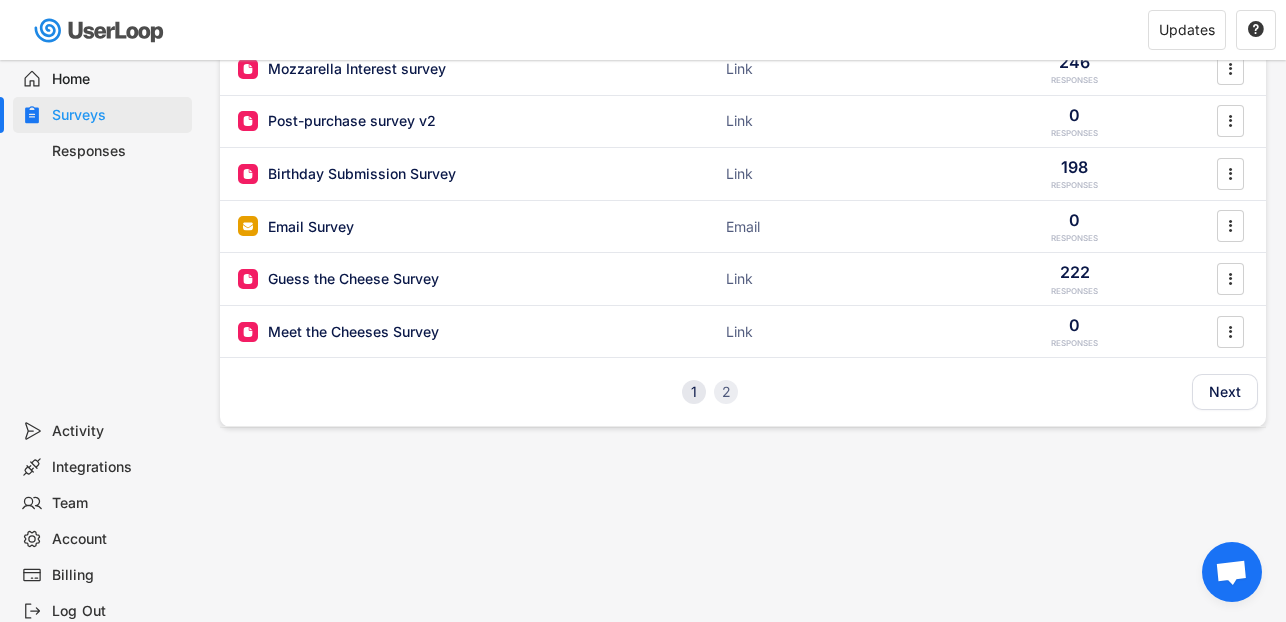 click on "2" at bounding box center [726, 392] 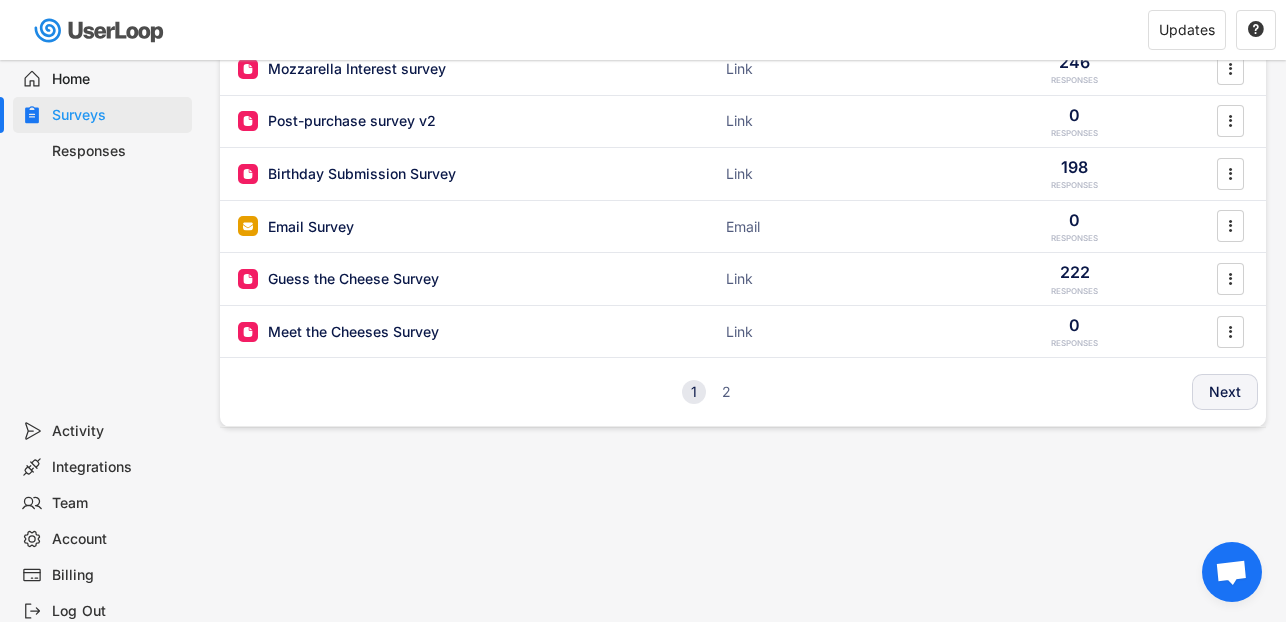 click on "Next" at bounding box center [1225, 392] 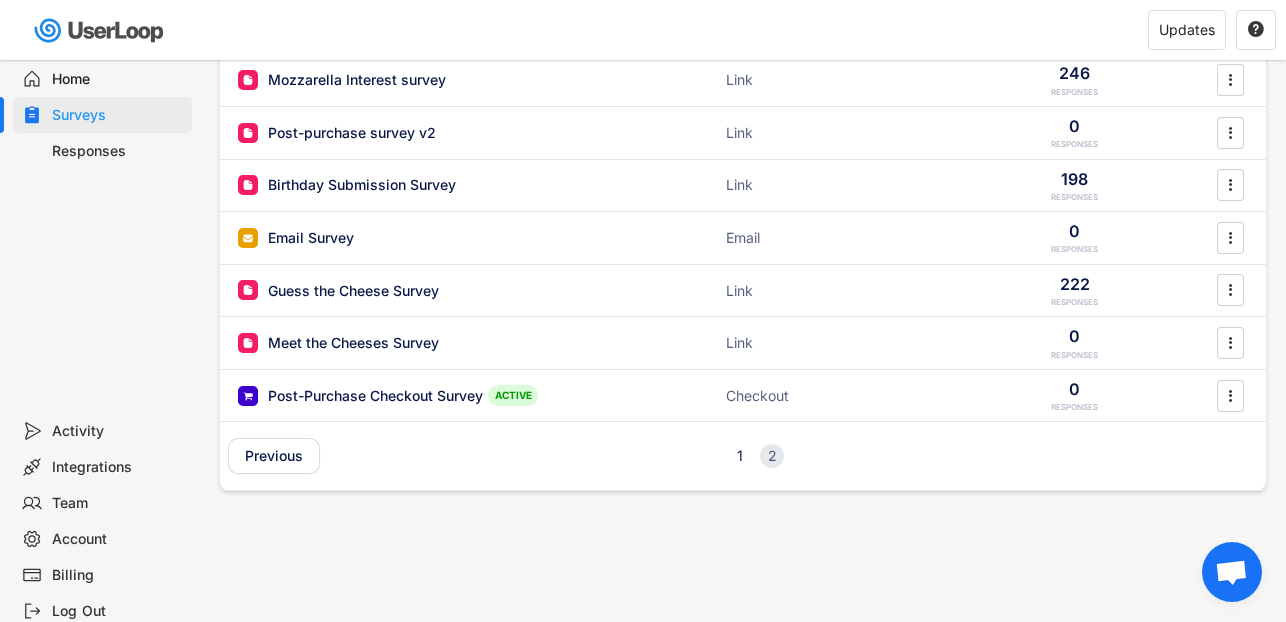 scroll, scrollTop: 303, scrollLeft: 0, axis: vertical 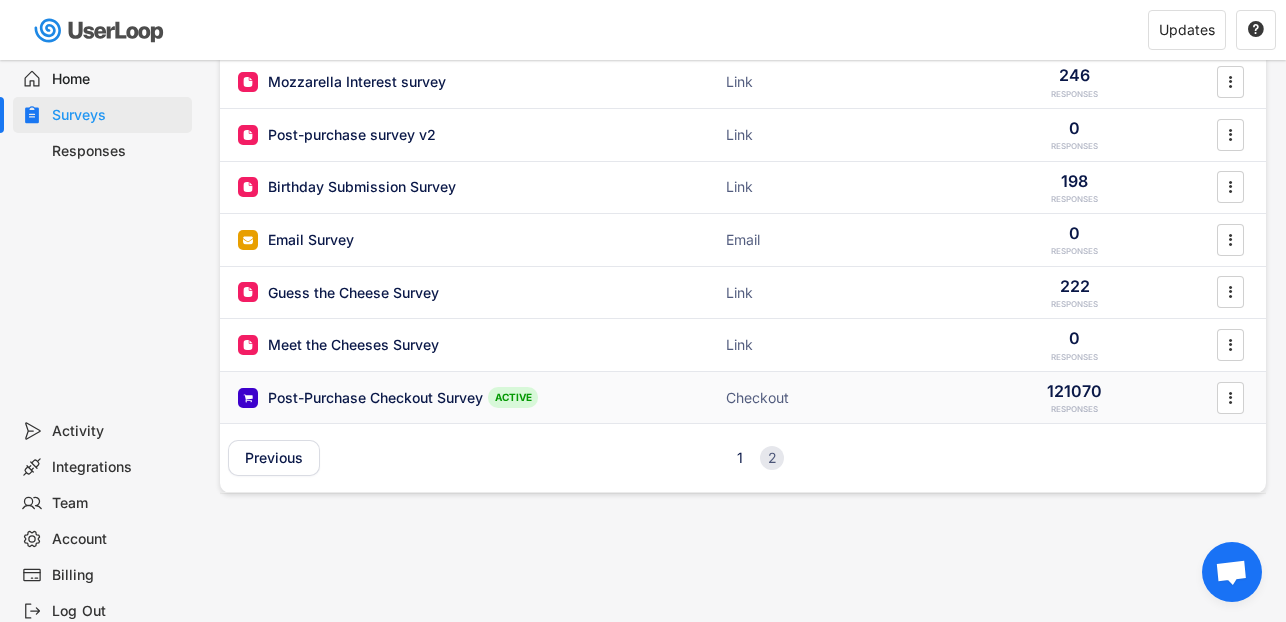 click on "Post-Purchase Checkout Survey" at bounding box center (375, 398) 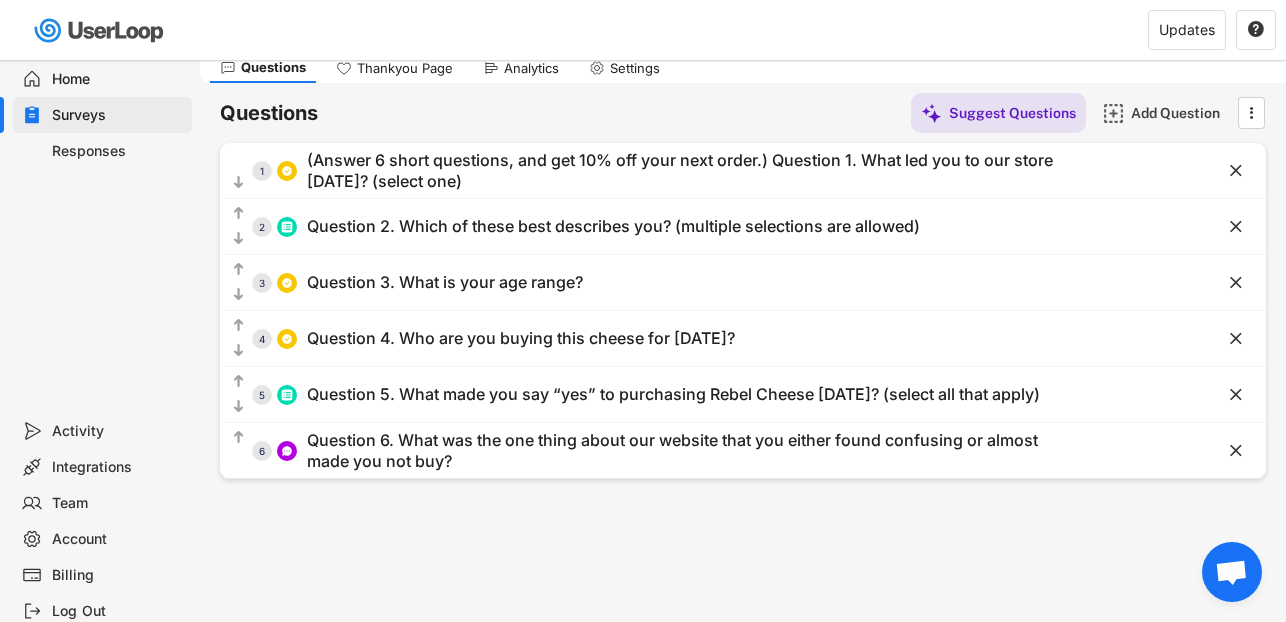 scroll, scrollTop: 89, scrollLeft: 0, axis: vertical 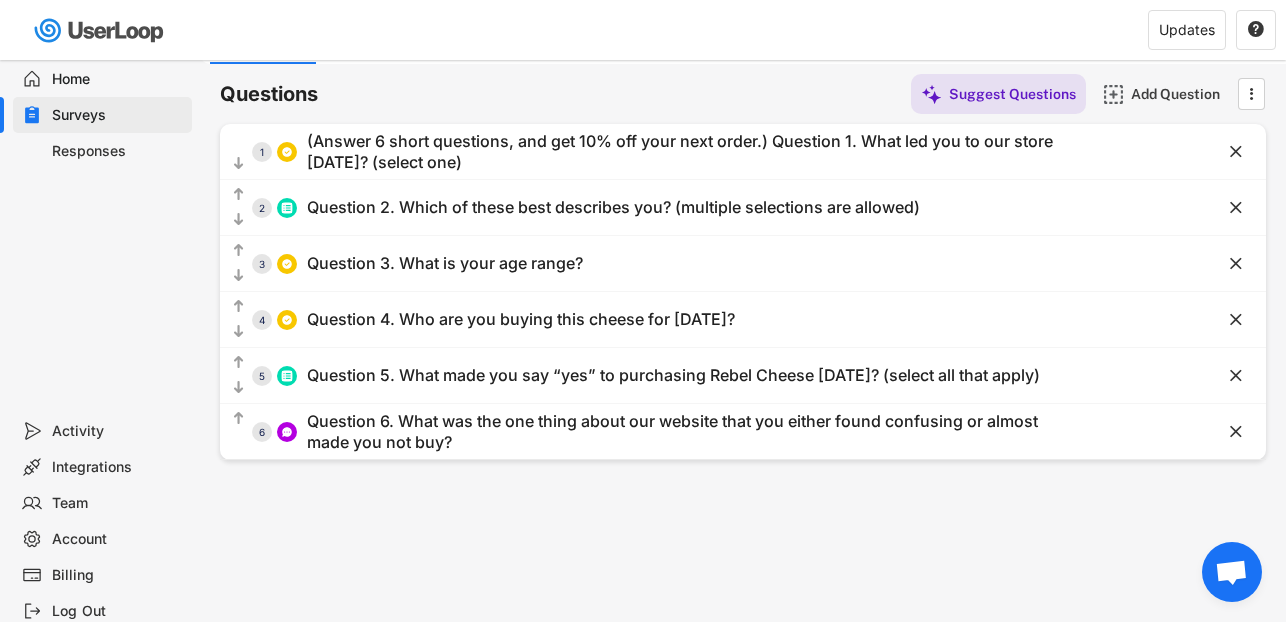 click on "Activity" at bounding box center [118, 431] 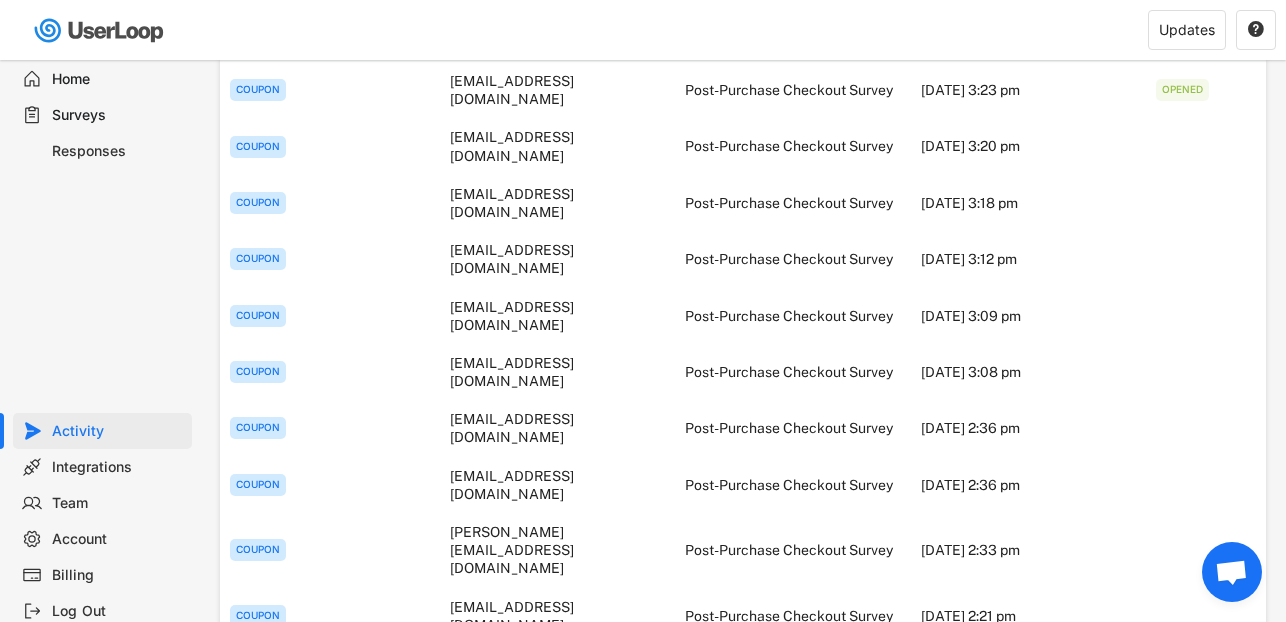 scroll, scrollTop: 0, scrollLeft: 0, axis: both 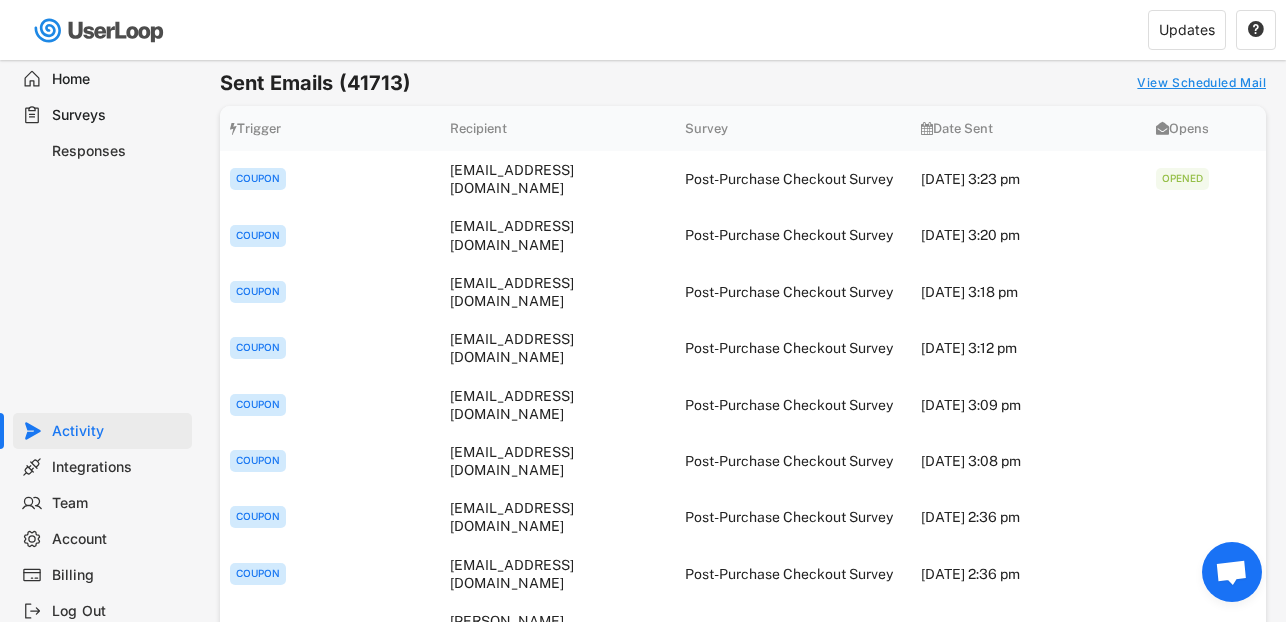 click on "Responses" at bounding box center [118, 151] 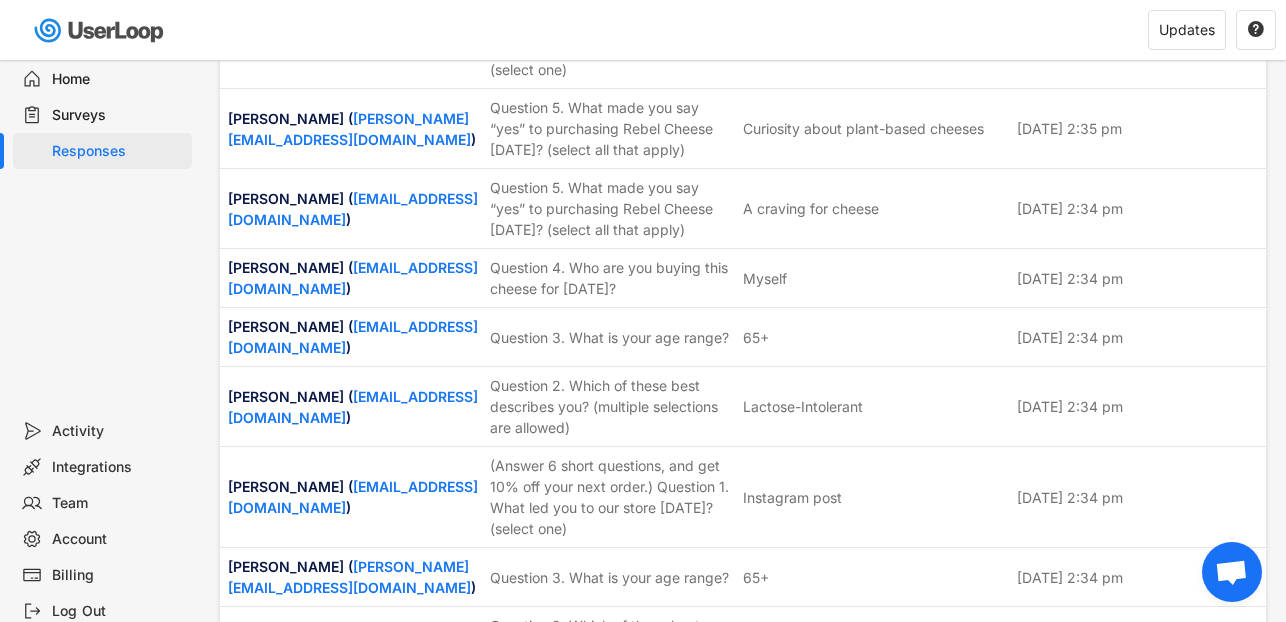 scroll, scrollTop: 2453, scrollLeft: 0, axis: vertical 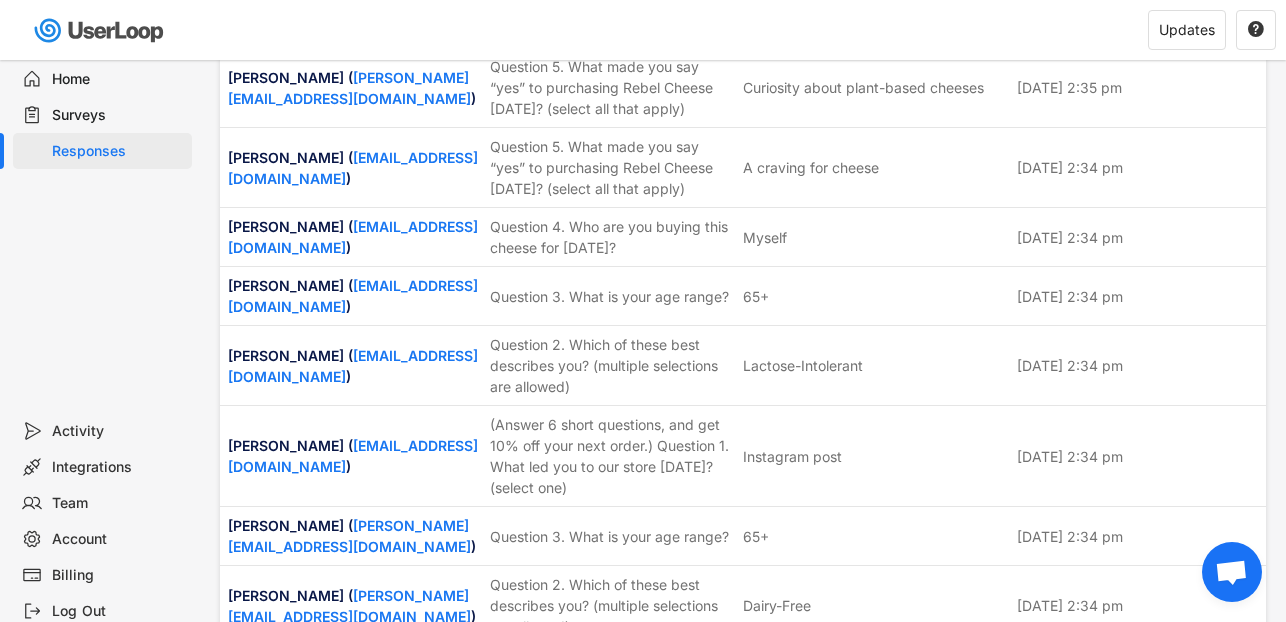click on "Responses" at bounding box center (118, 151) 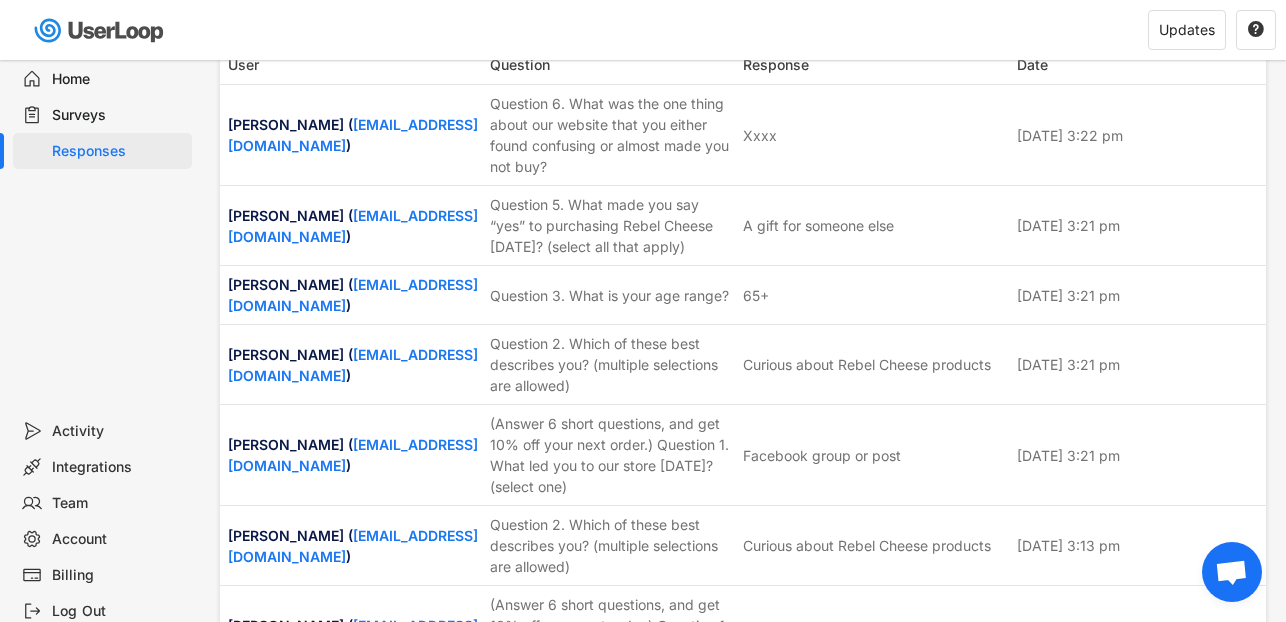 scroll, scrollTop: 0, scrollLeft: 0, axis: both 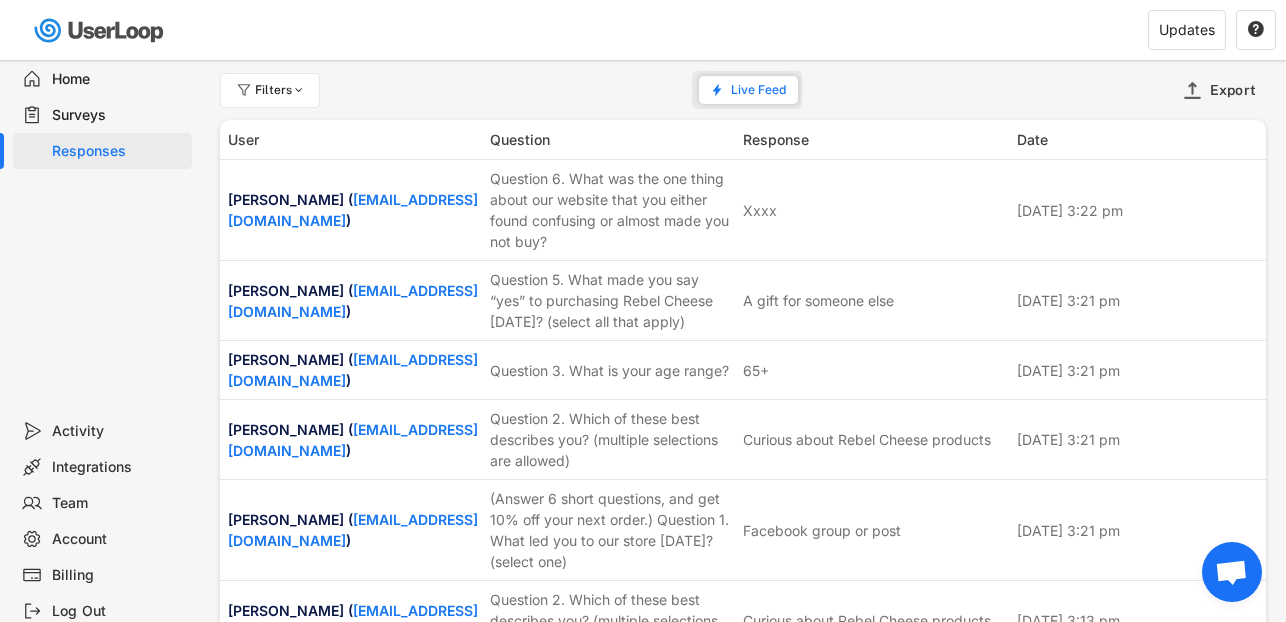 click on "Activity" at bounding box center [118, 431] 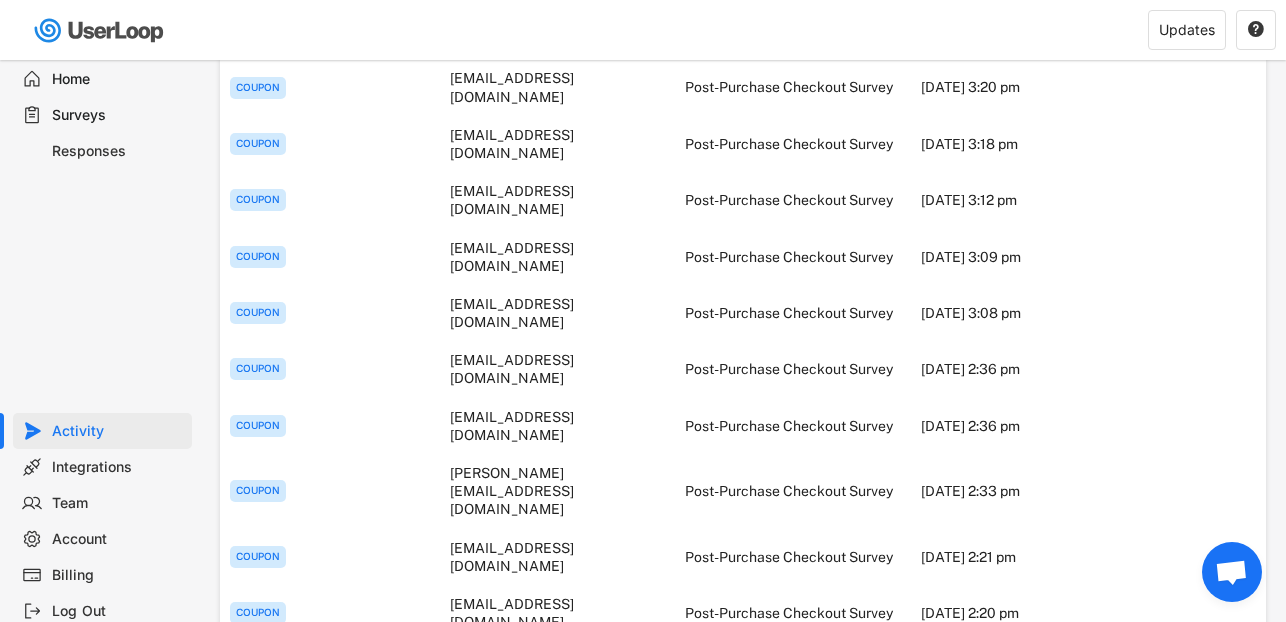 scroll, scrollTop: 0, scrollLeft: 0, axis: both 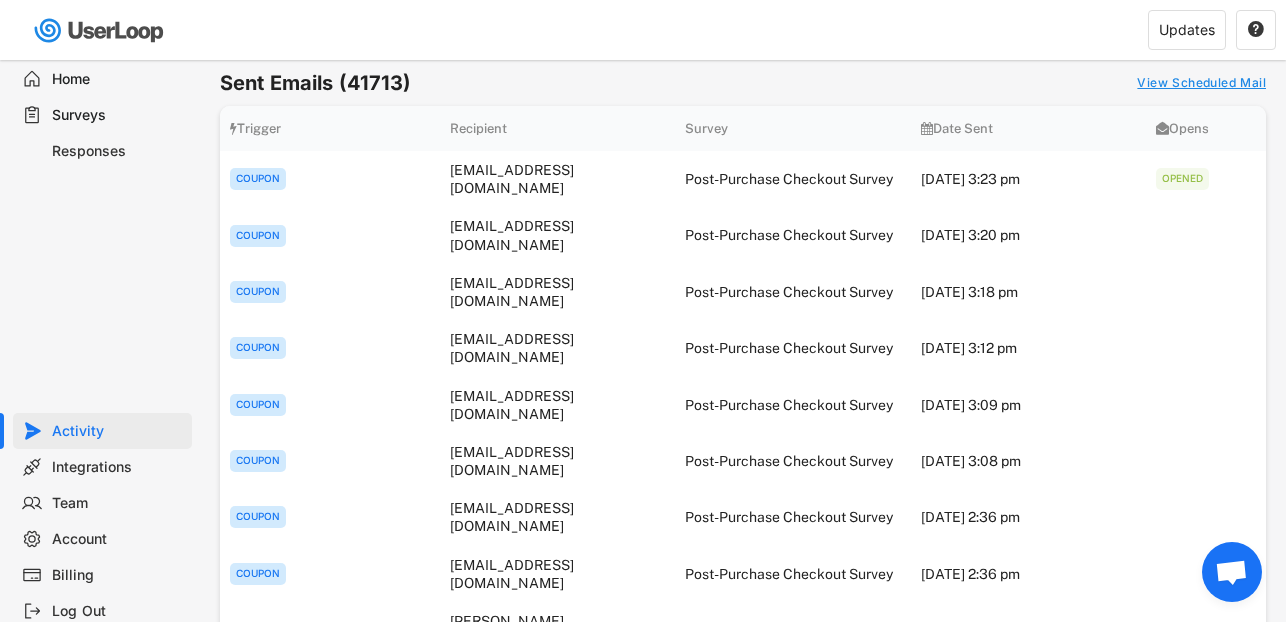 click on "Responses" at bounding box center (118, 151) 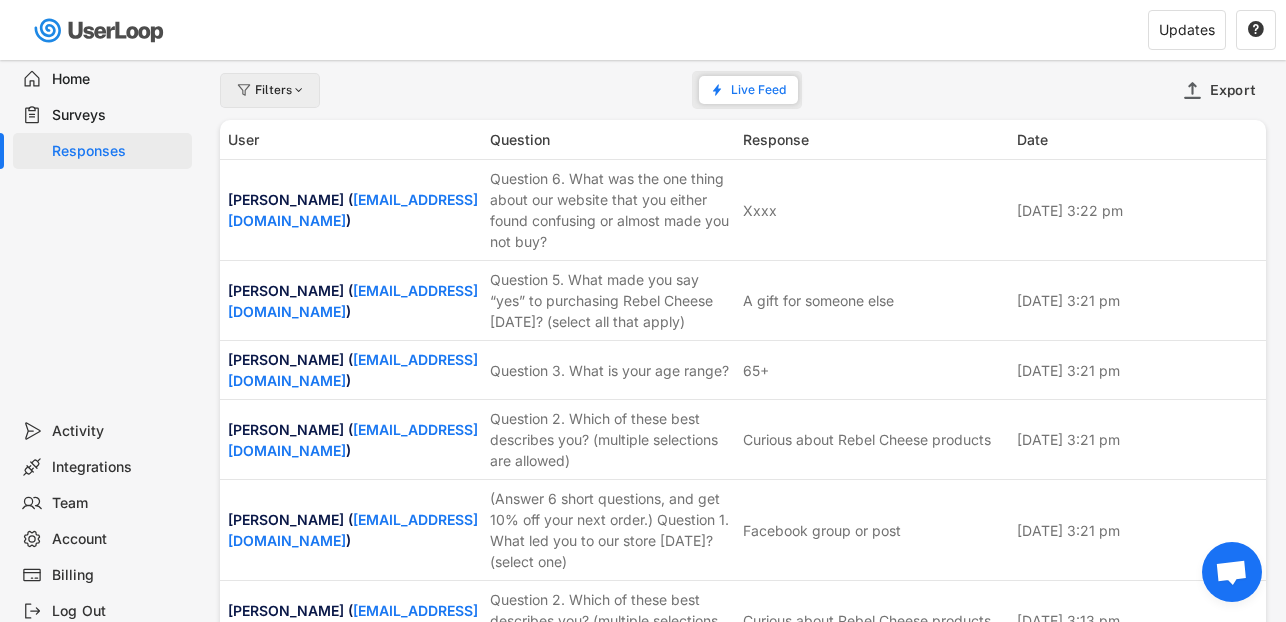 click on "Filters" at bounding box center (270, 90) 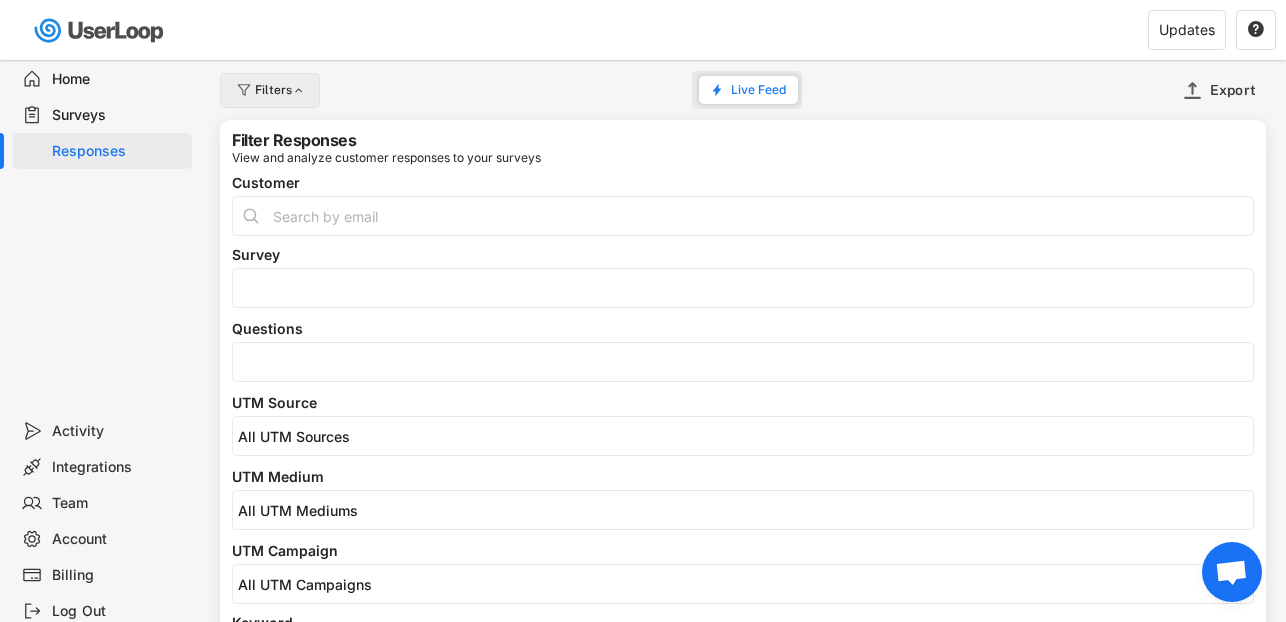 select 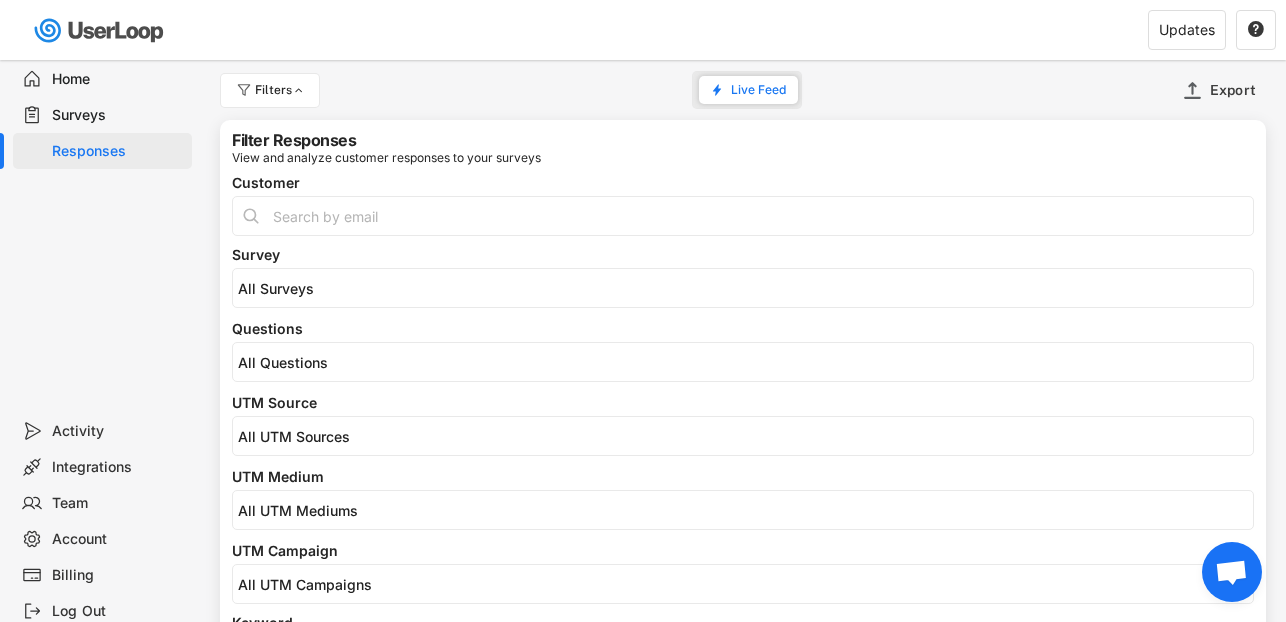 click at bounding box center [748, 288] 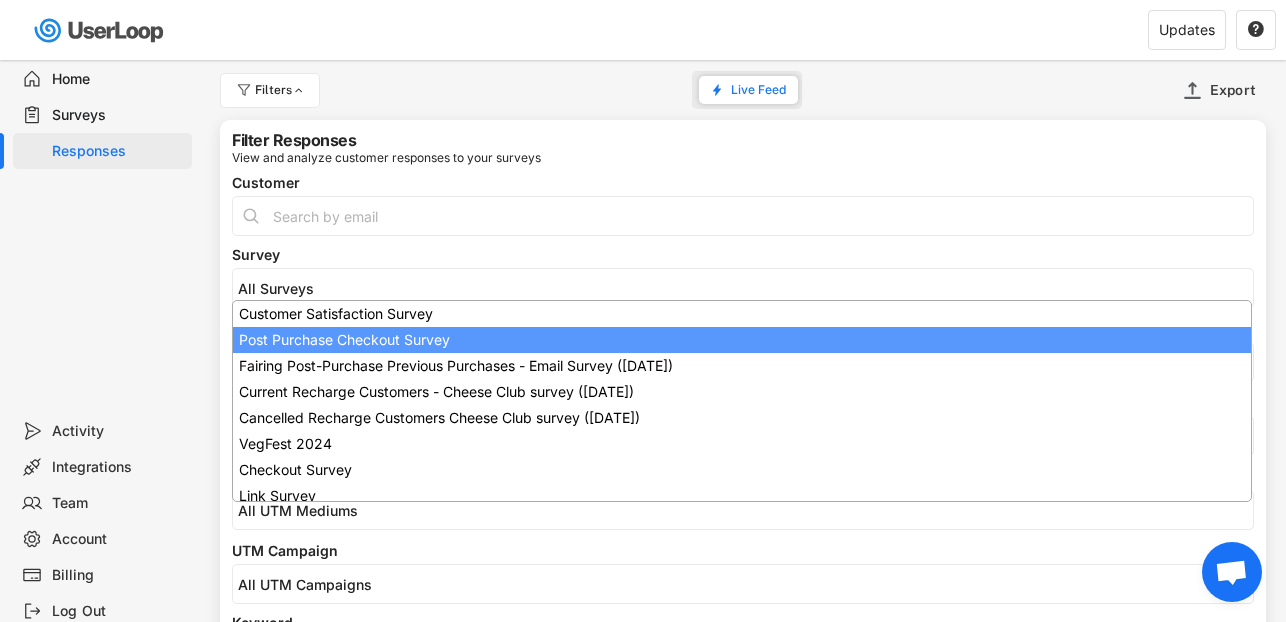 select on "1348695171700984260__LOOKUP__1708985645389x777963252119001500" 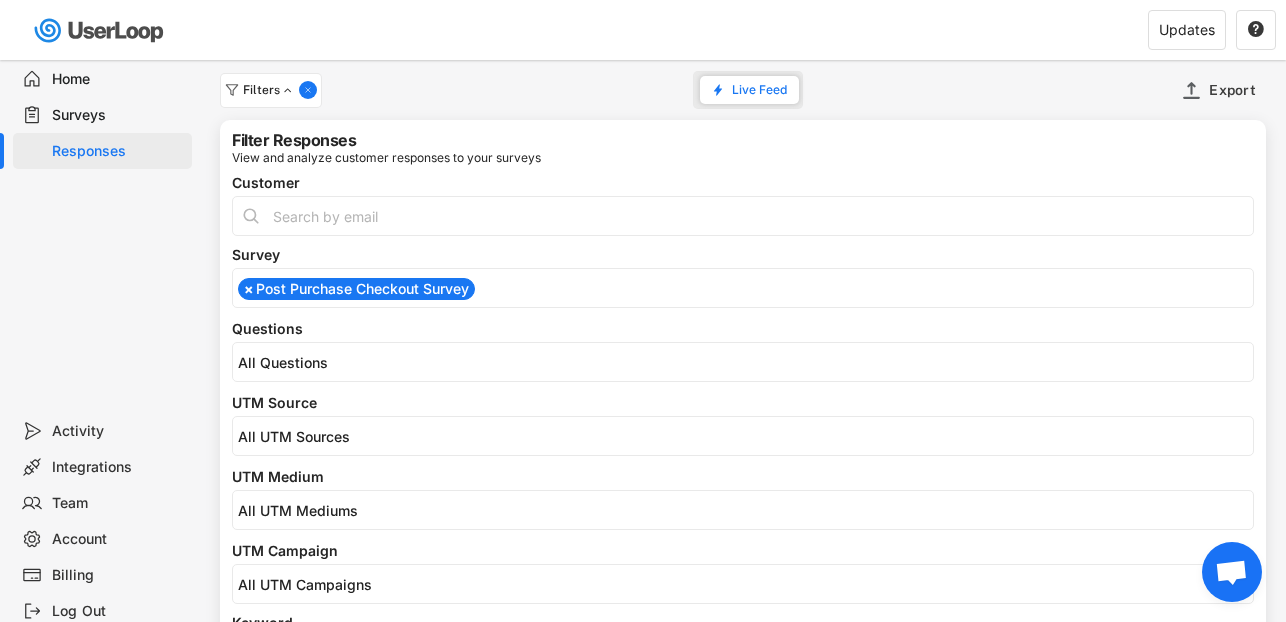scroll, scrollTop: 0, scrollLeft: 0, axis: both 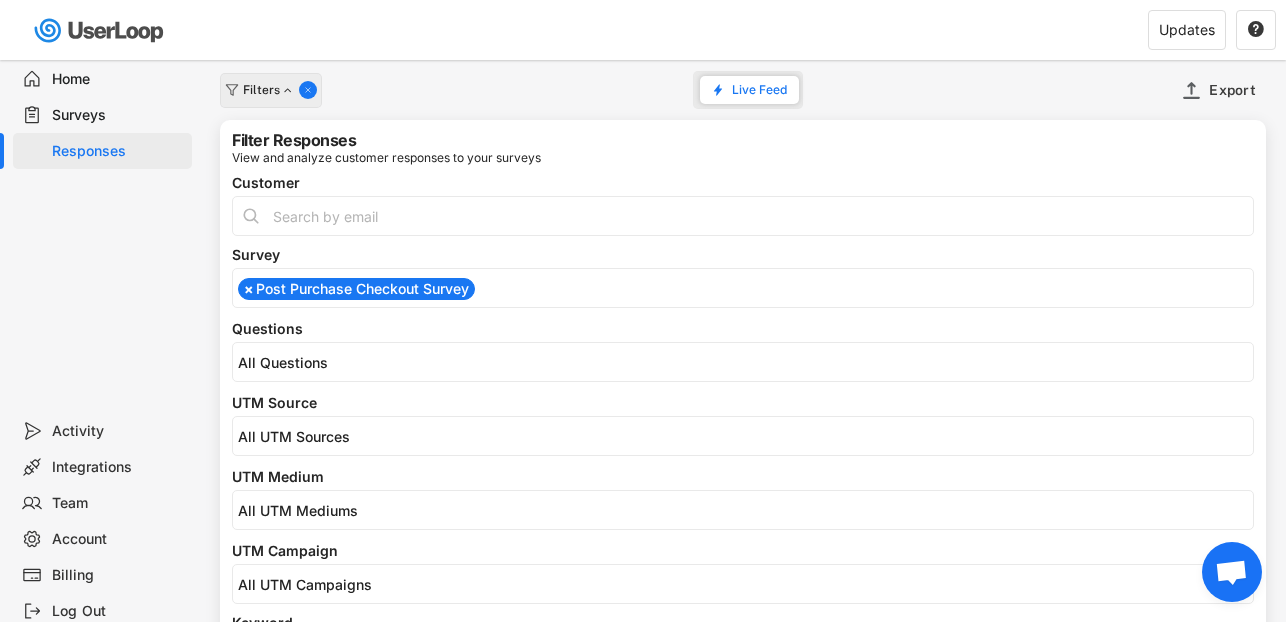 click at bounding box center (308, 90) 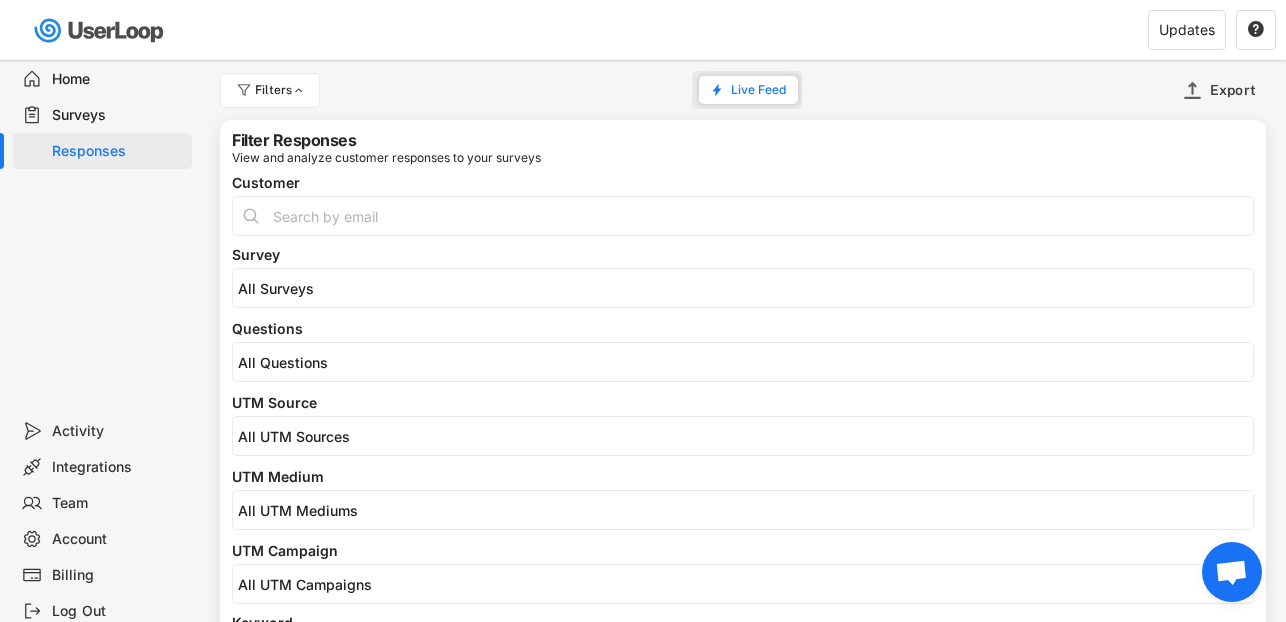 click on "Surveys" at bounding box center (118, 115) 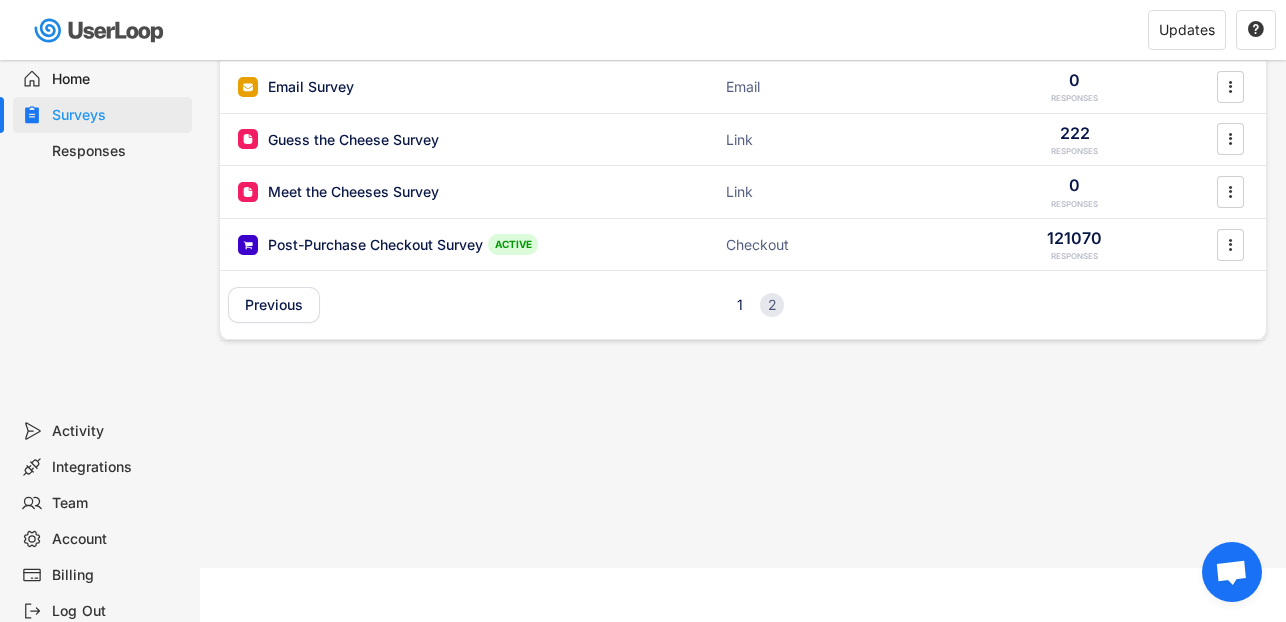 scroll, scrollTop: 462, scrollLeft: 0, axis: vertical 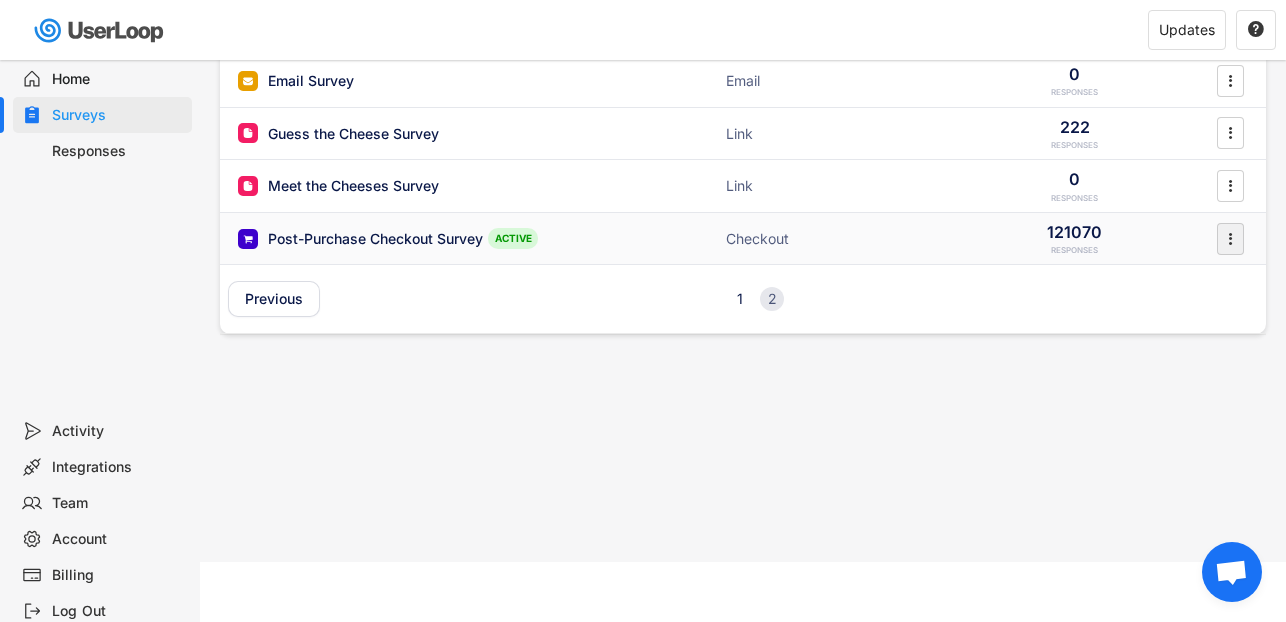 click on "" 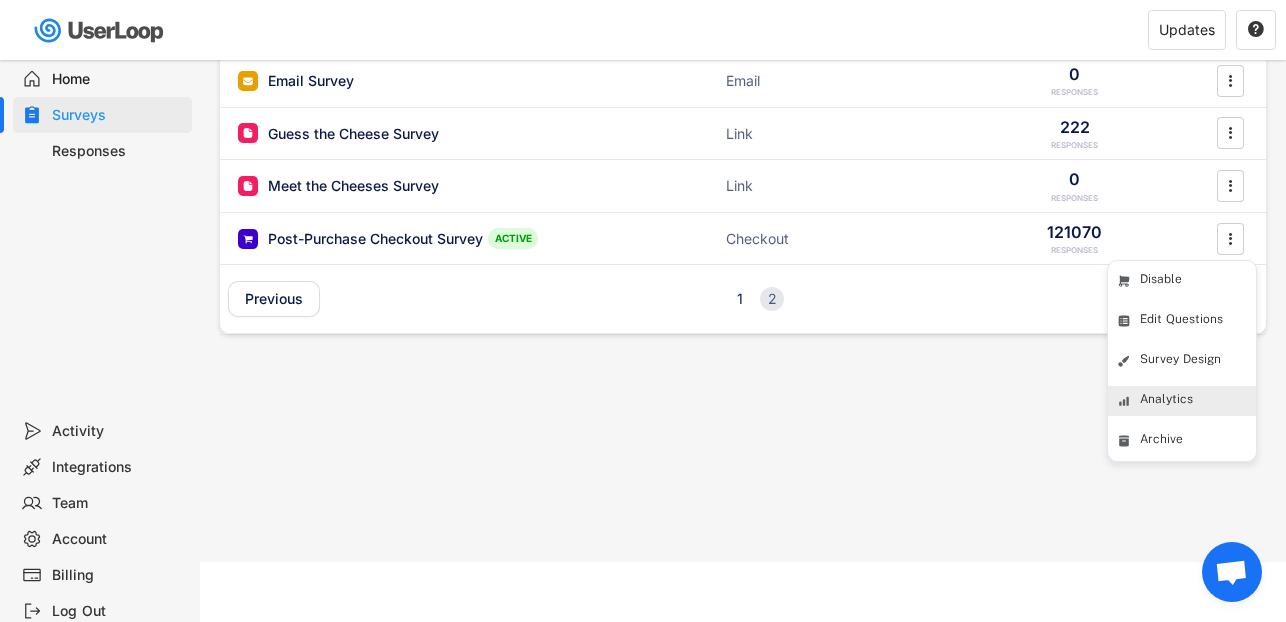 click on "Analytics" at bounding box center [1198, 401] 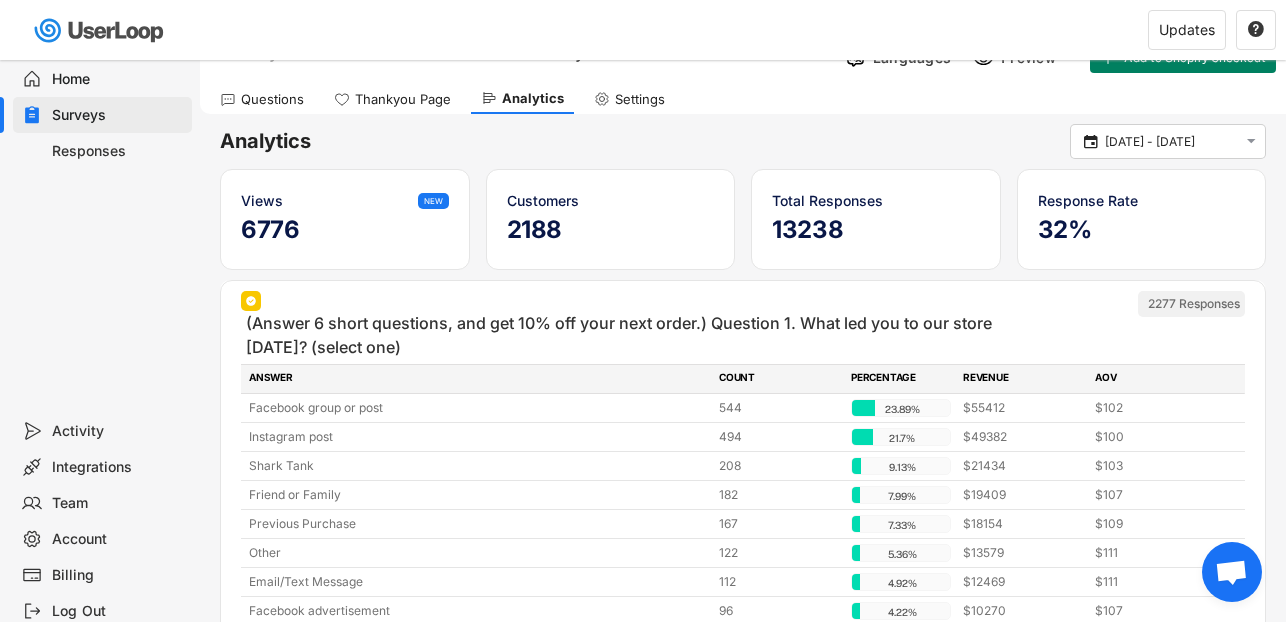 scroll, scrollTop: 0, scrollLeft: 0, axis: both 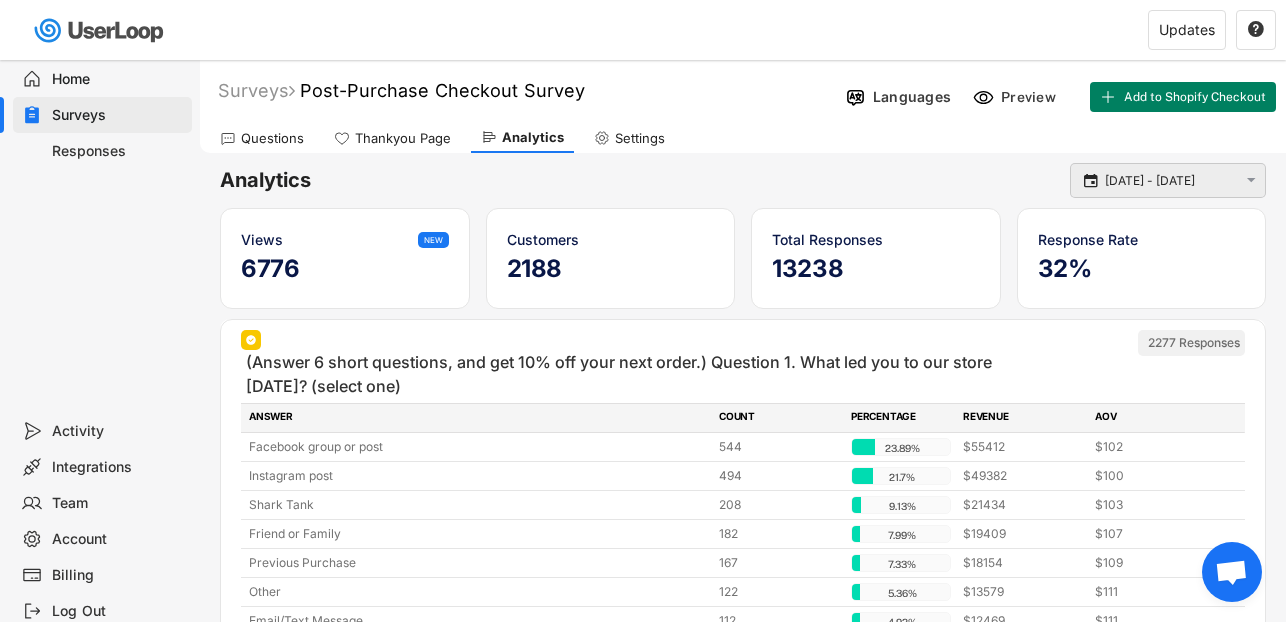 click on "[DATE] - [DATE]" at bounding box center [1171, 181] 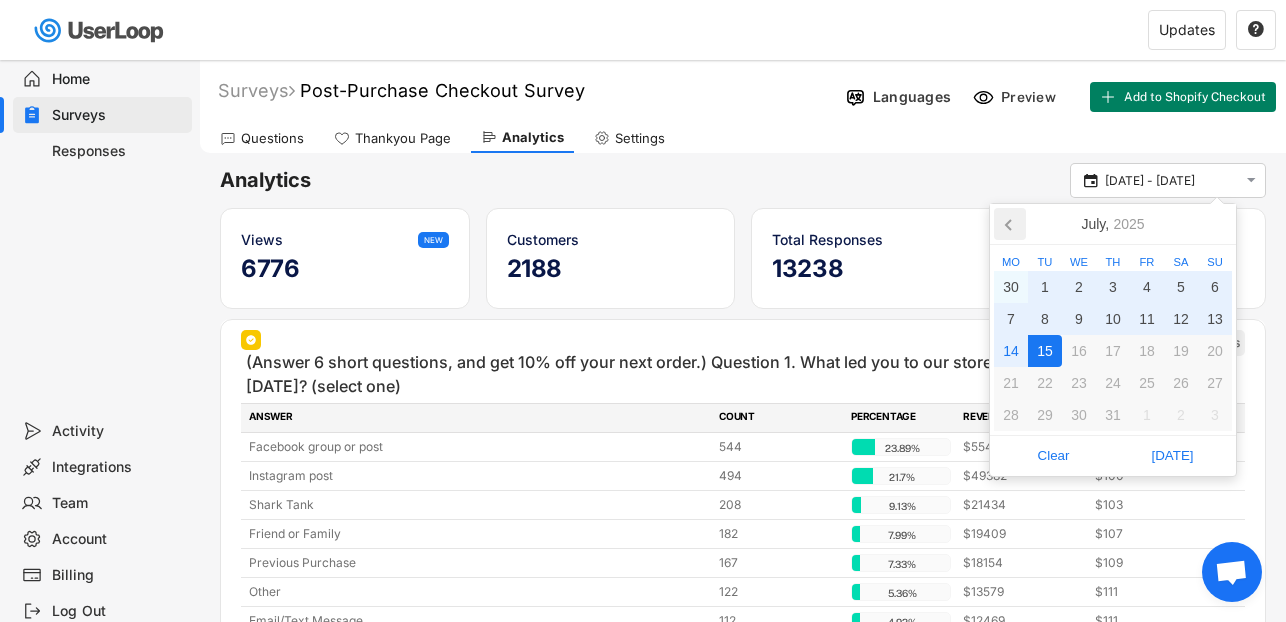 click 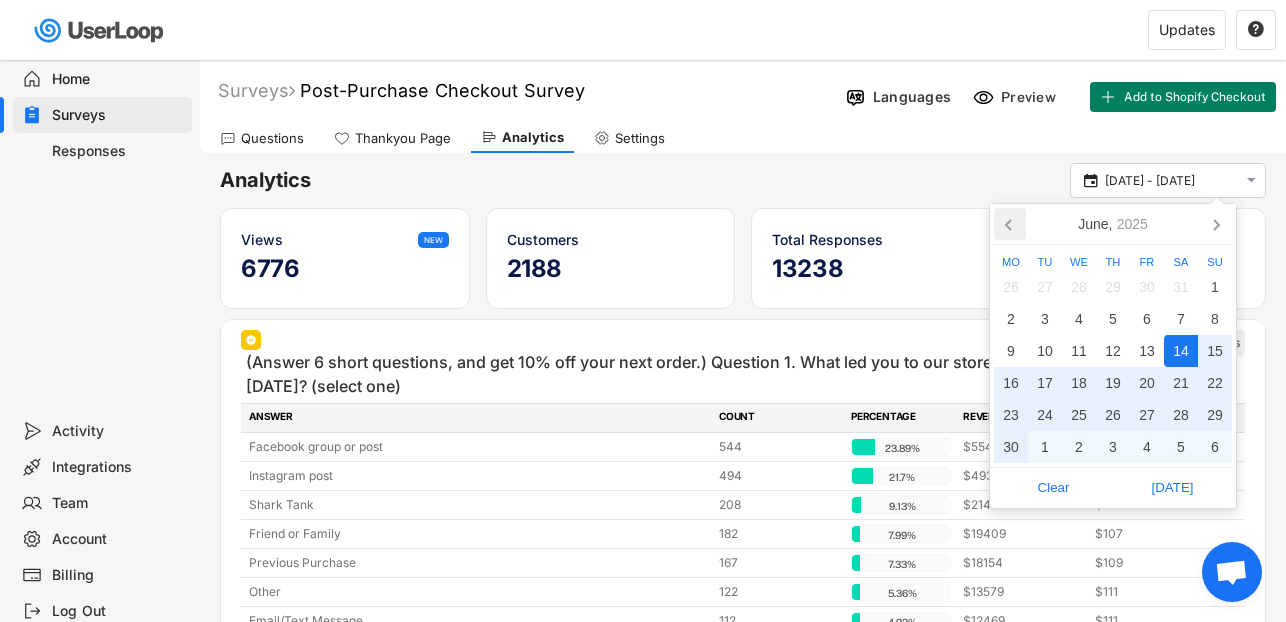 click 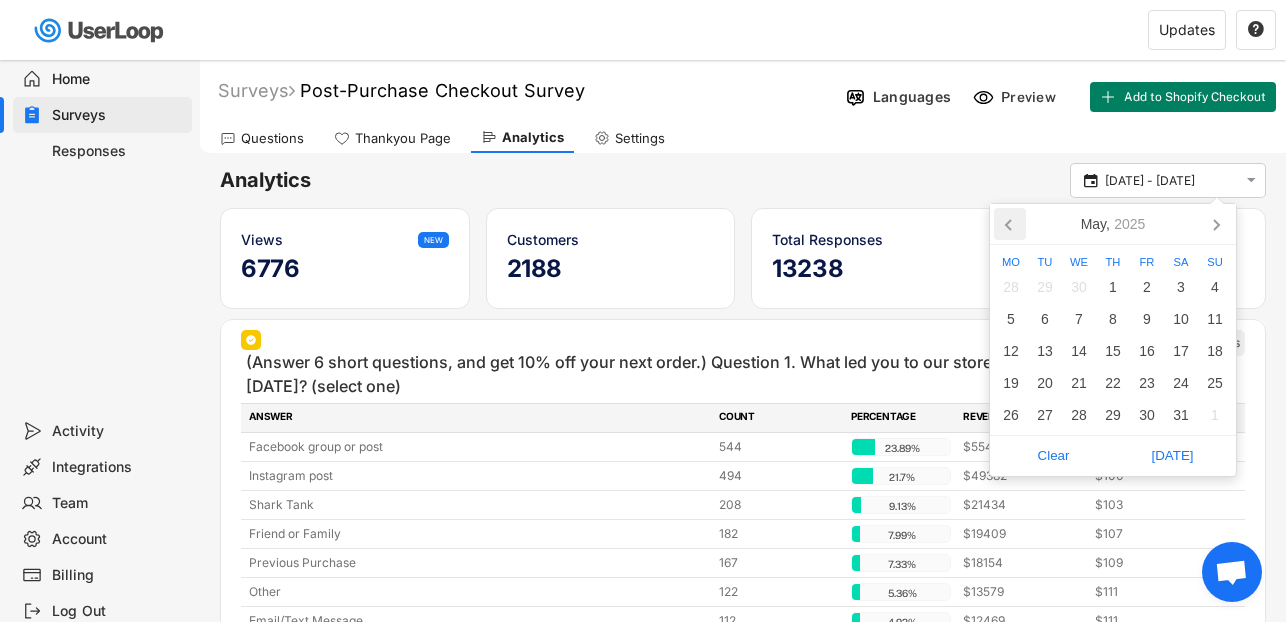 click 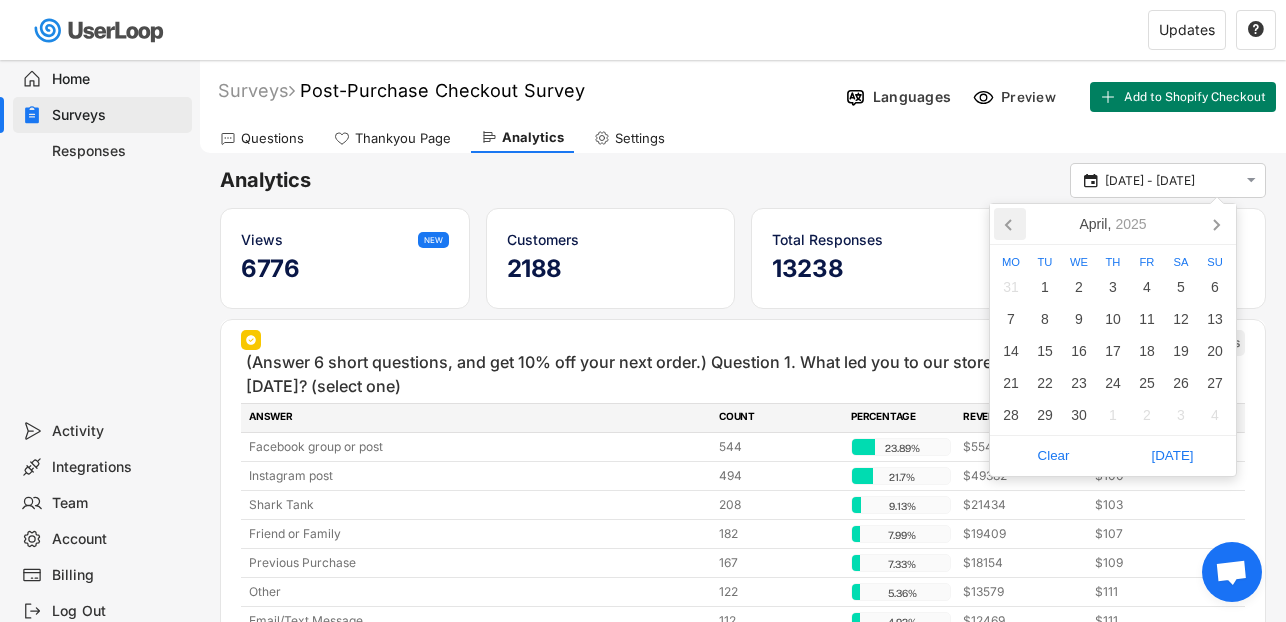 click 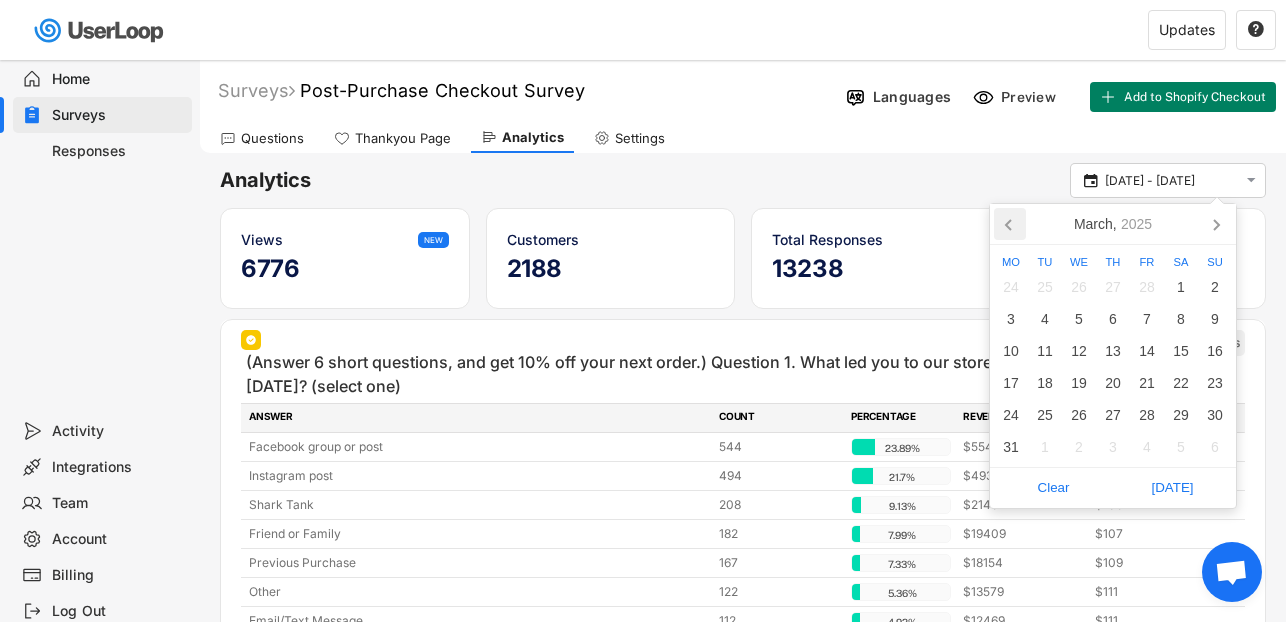 click 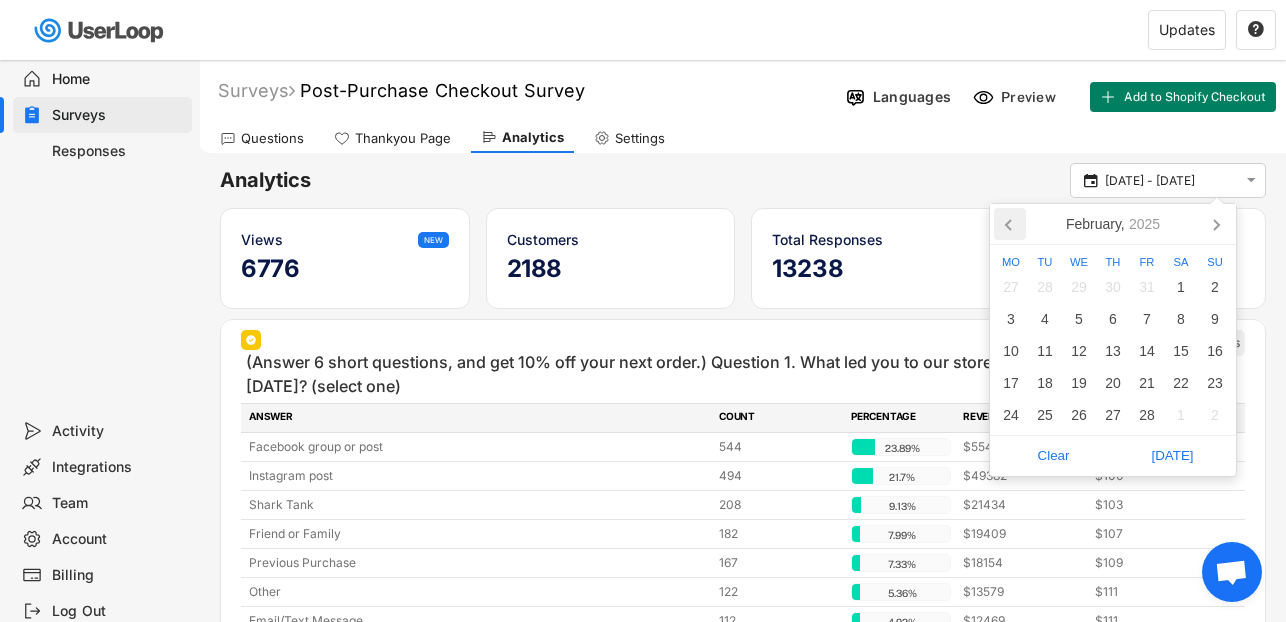 click 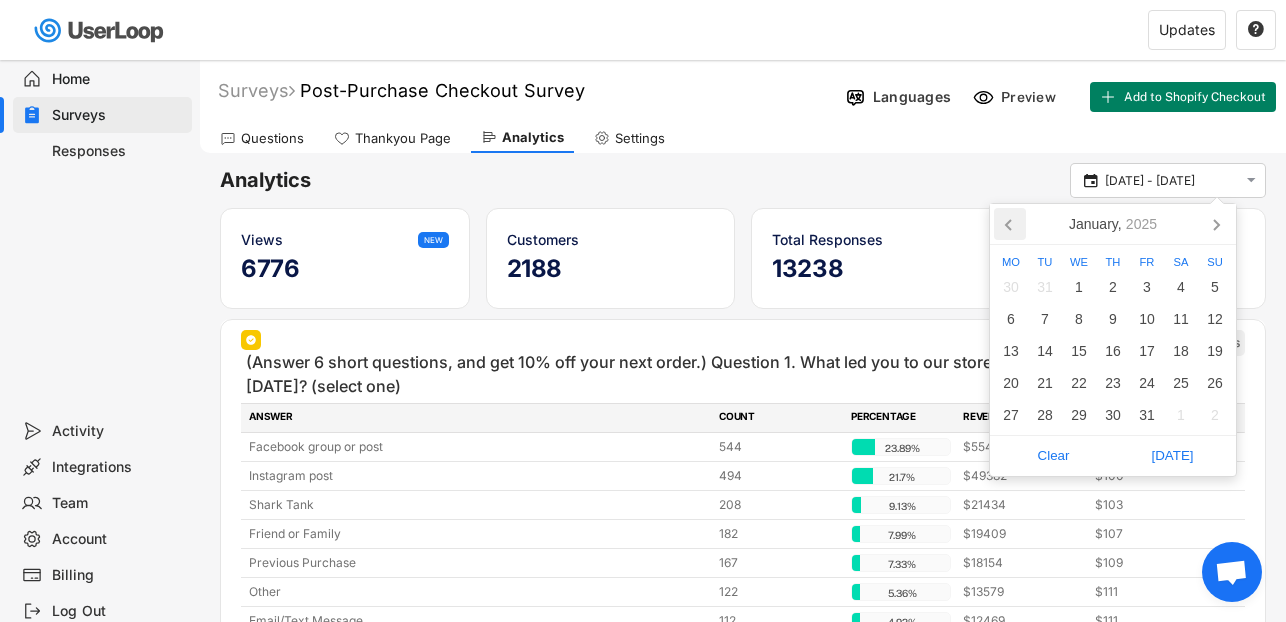 click 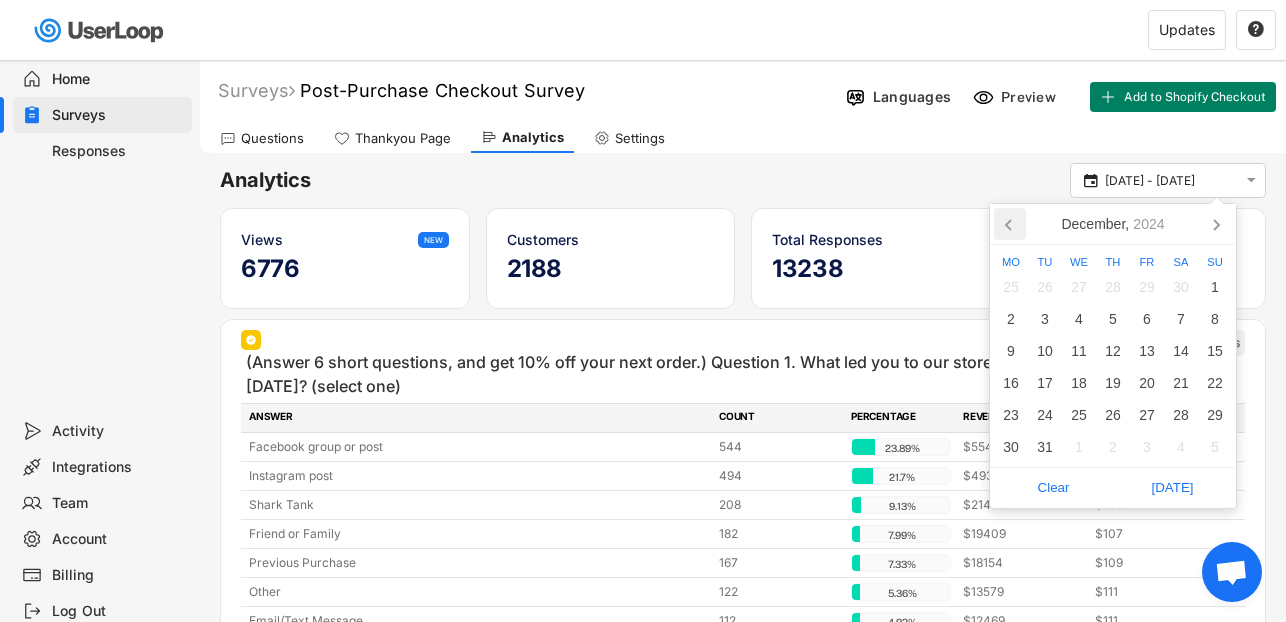 click 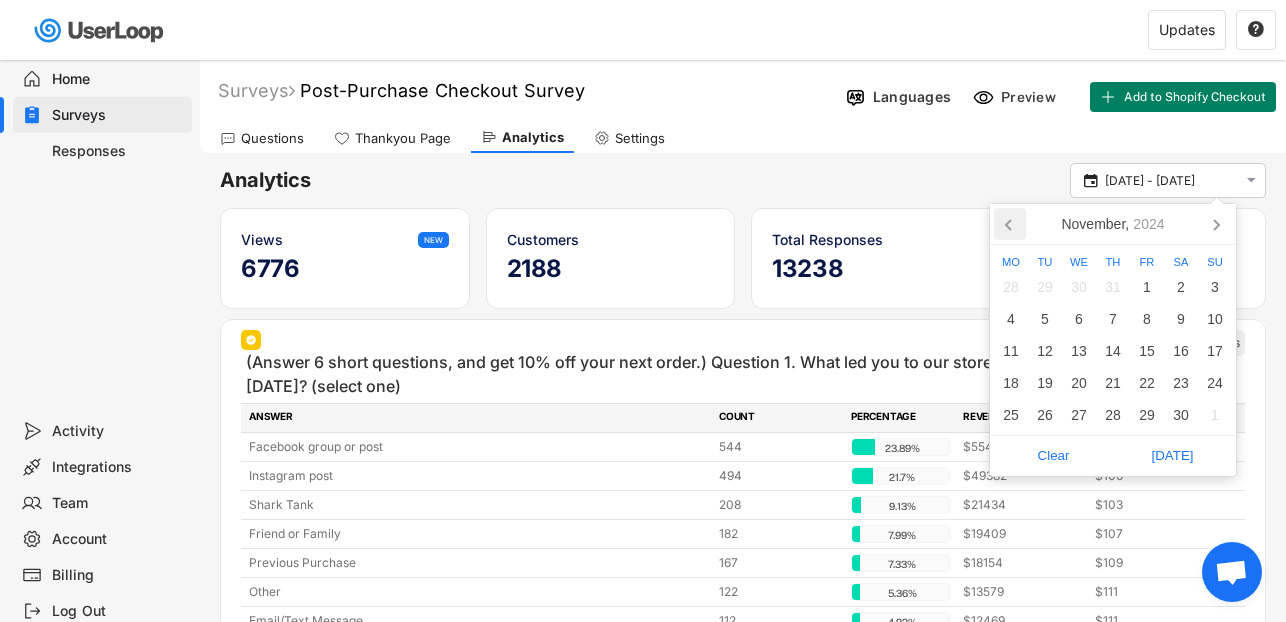 click 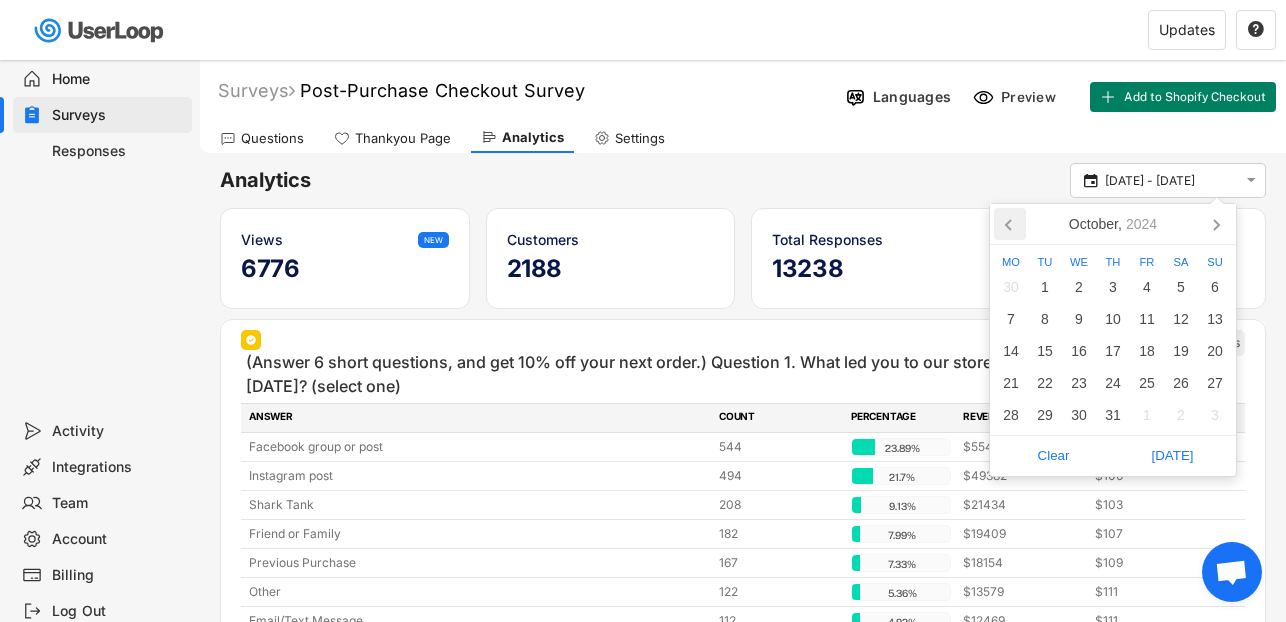 click 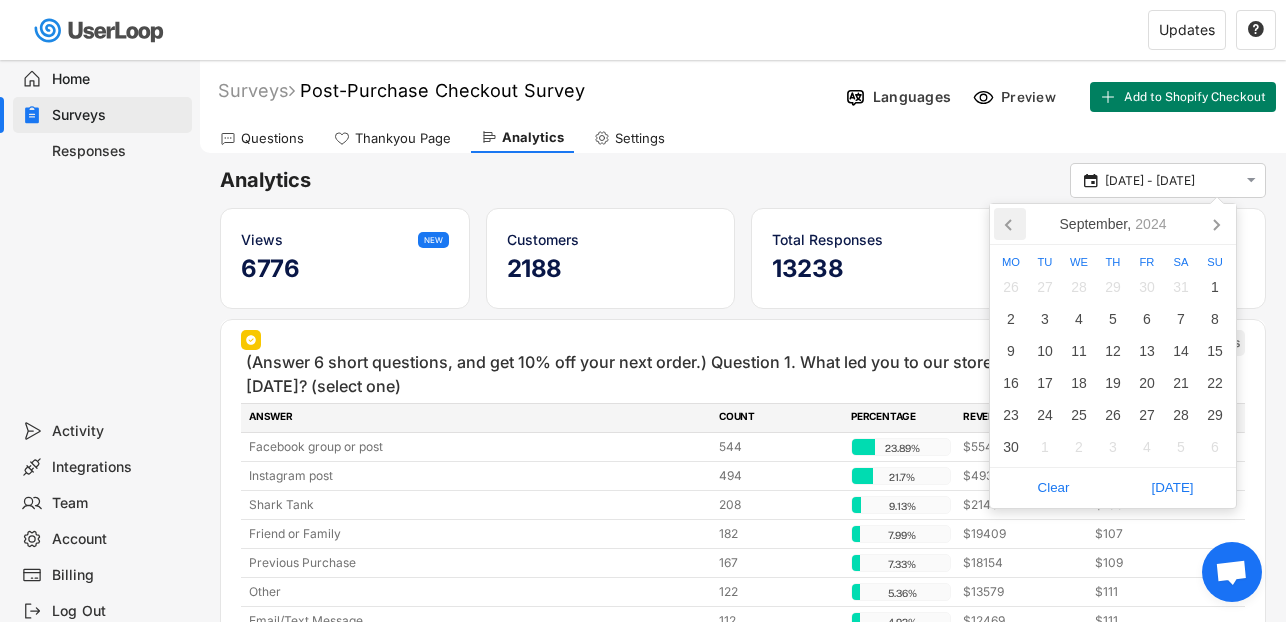 click 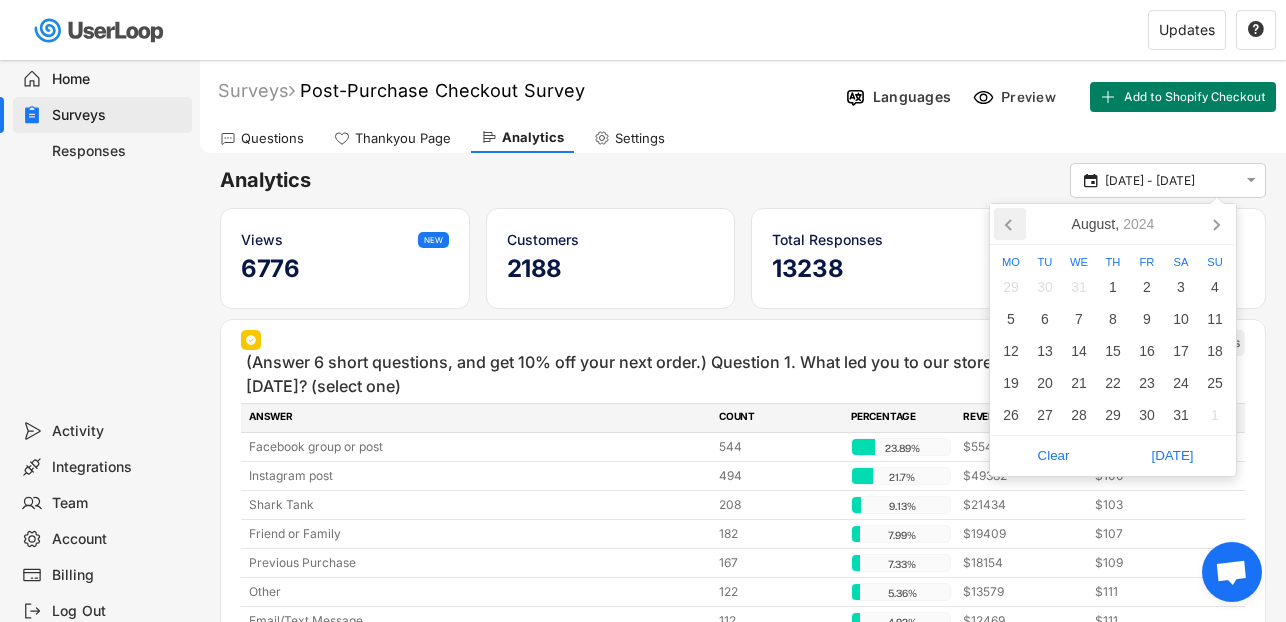 click 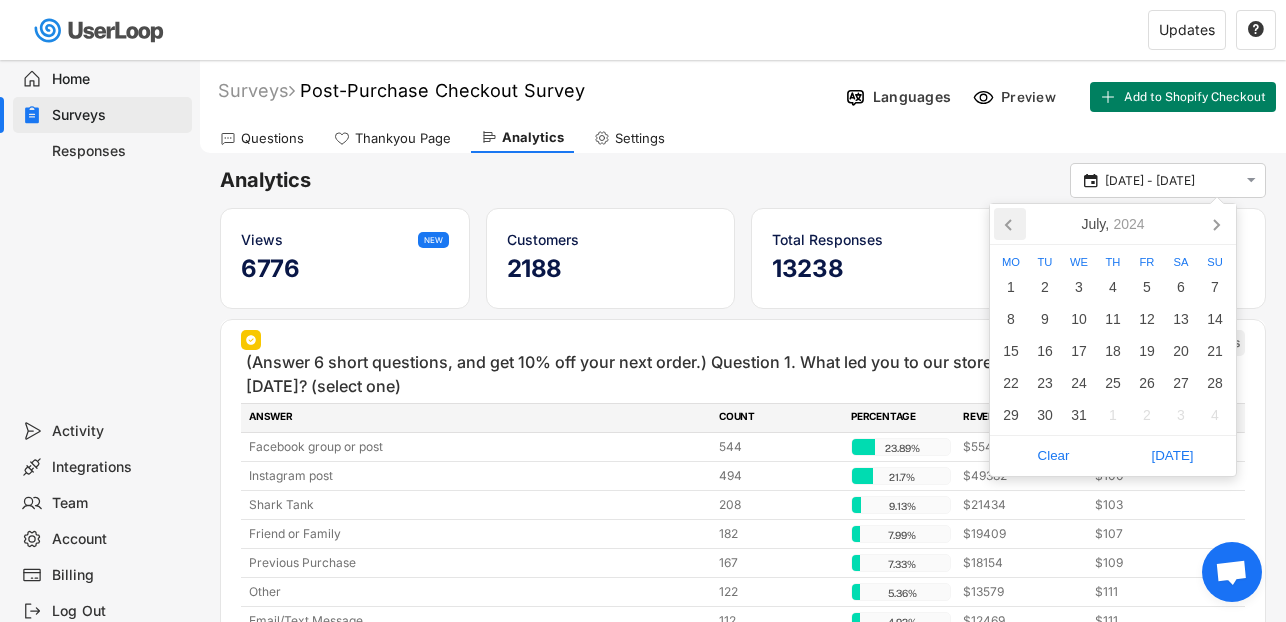 click 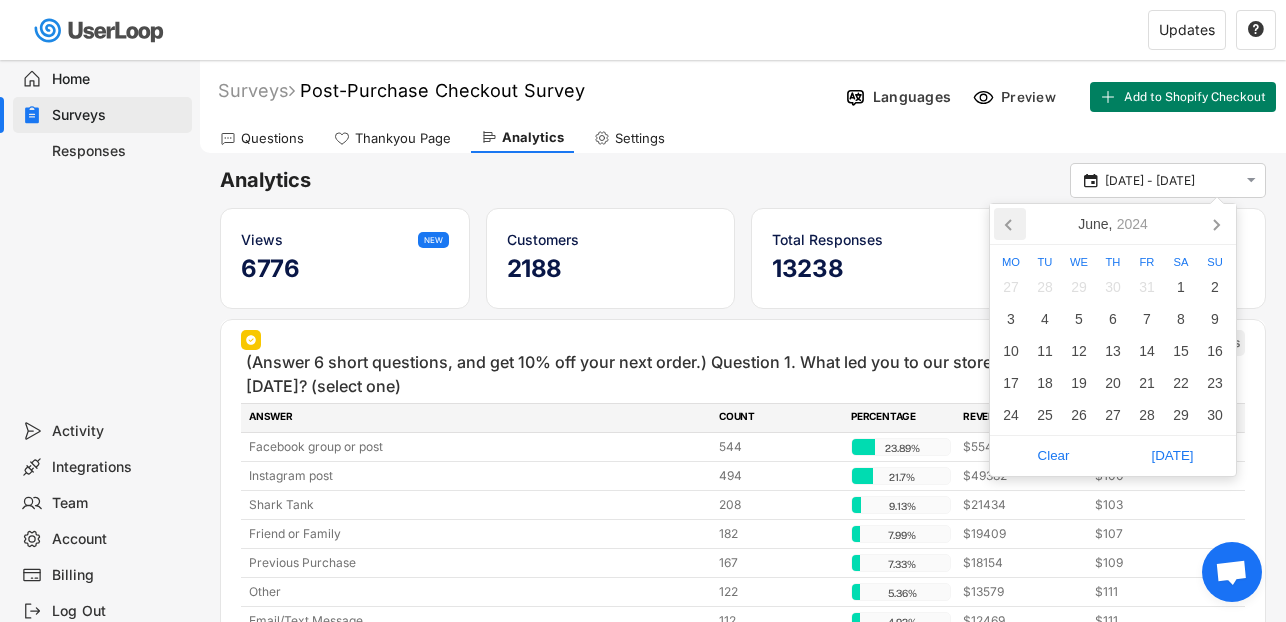 click 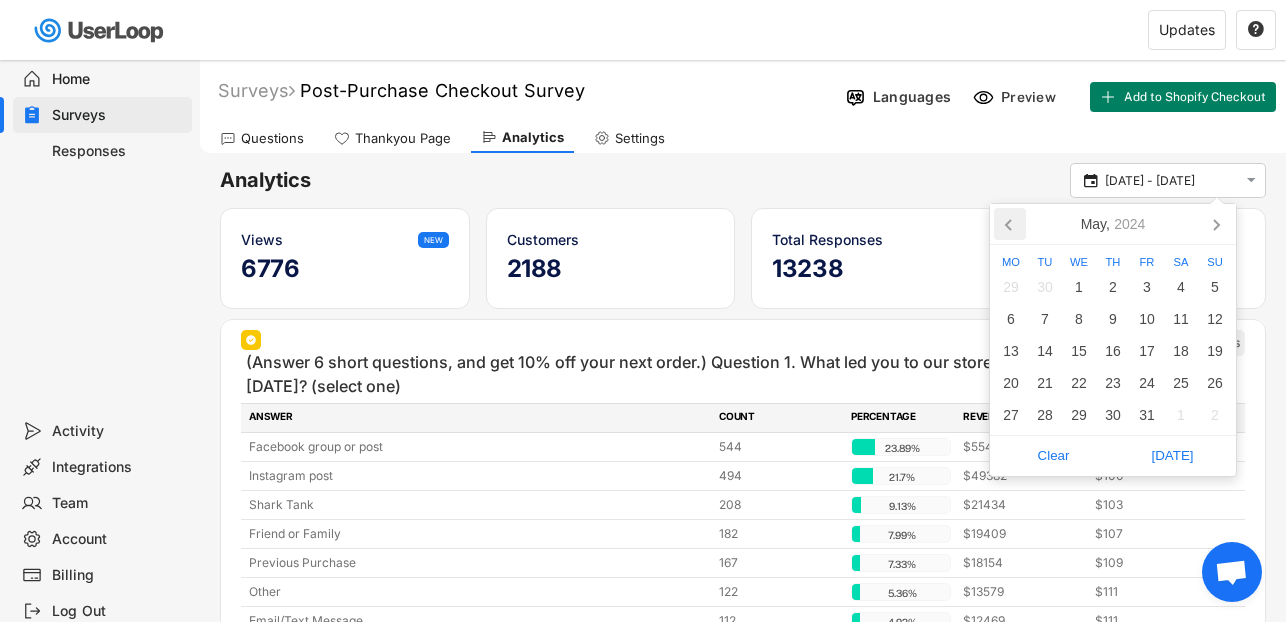 click 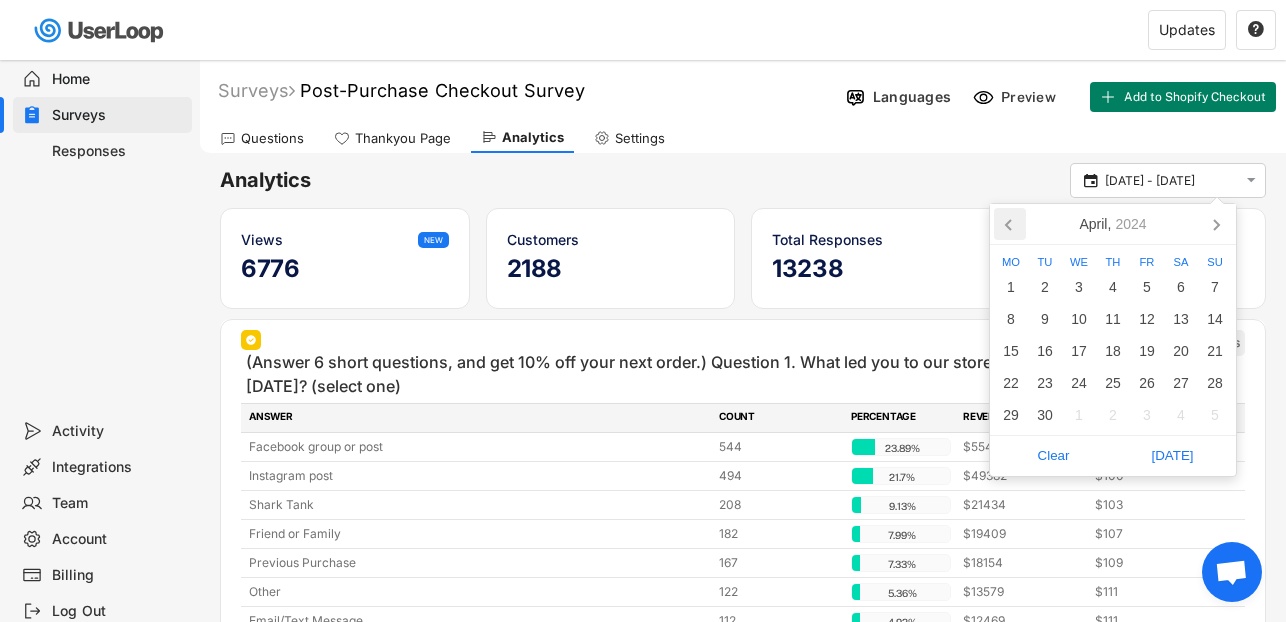 click 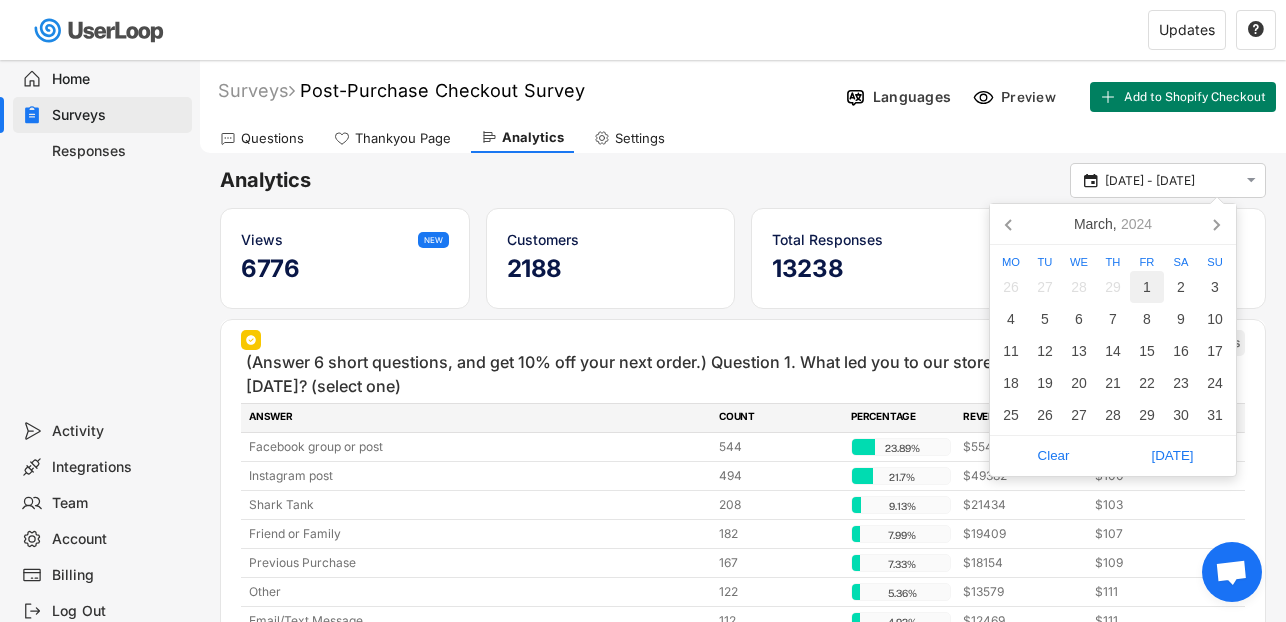 click on "1" at bounding box center (1147, 287) 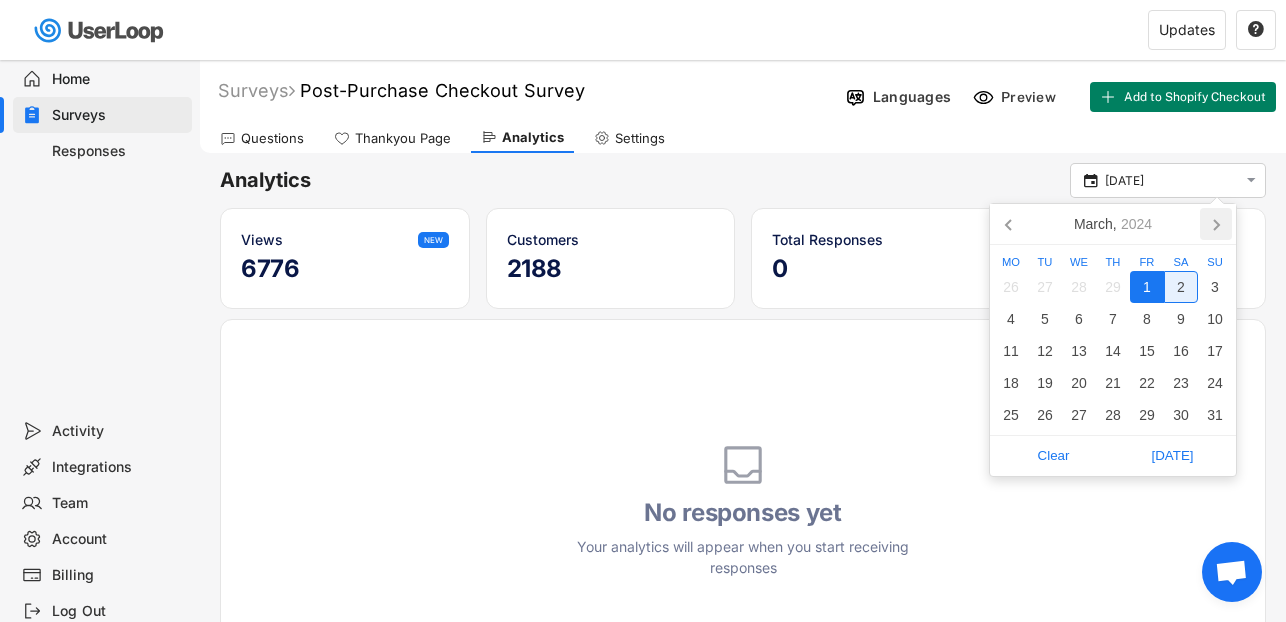 click 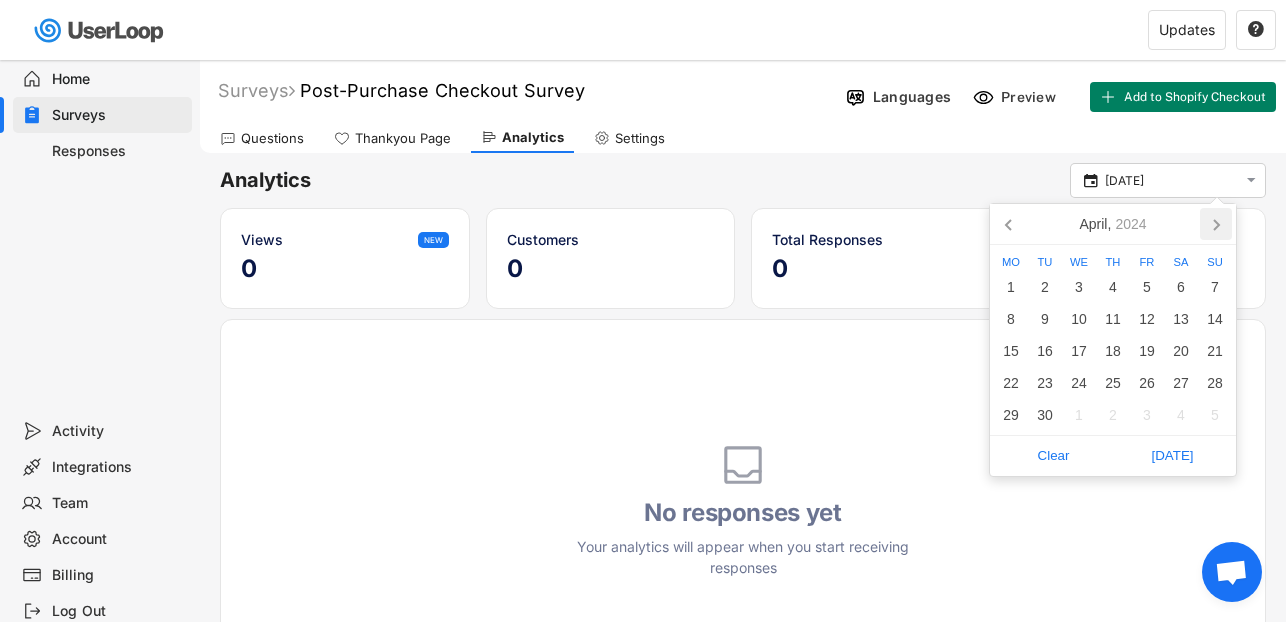 click 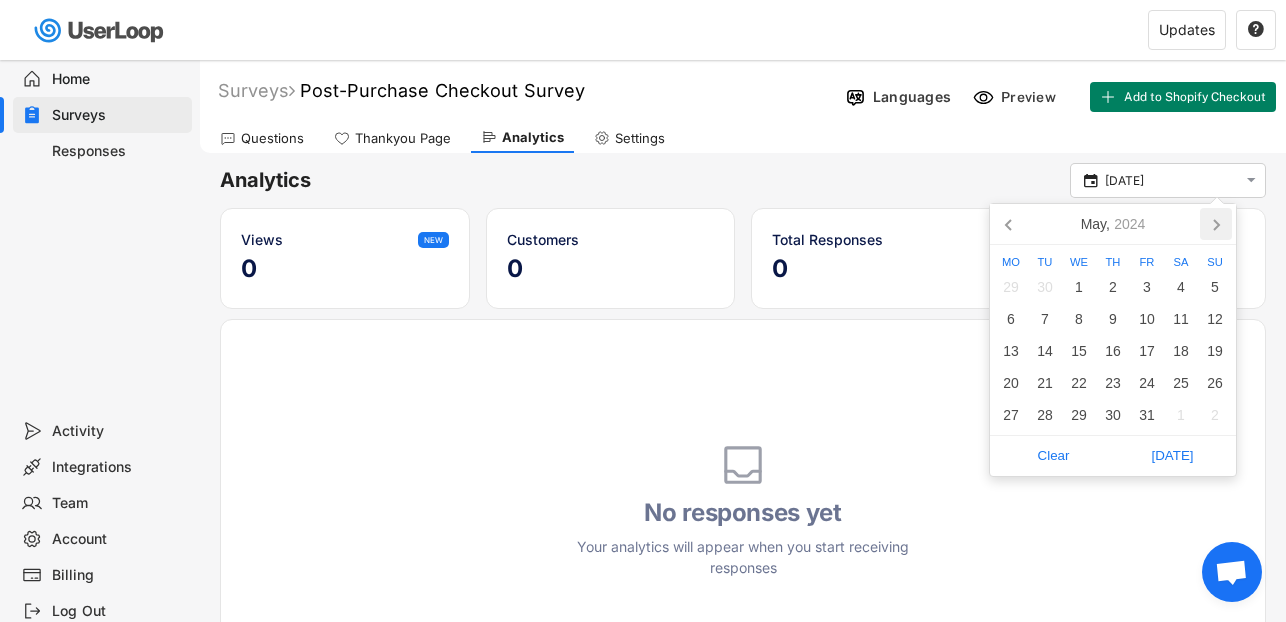 click 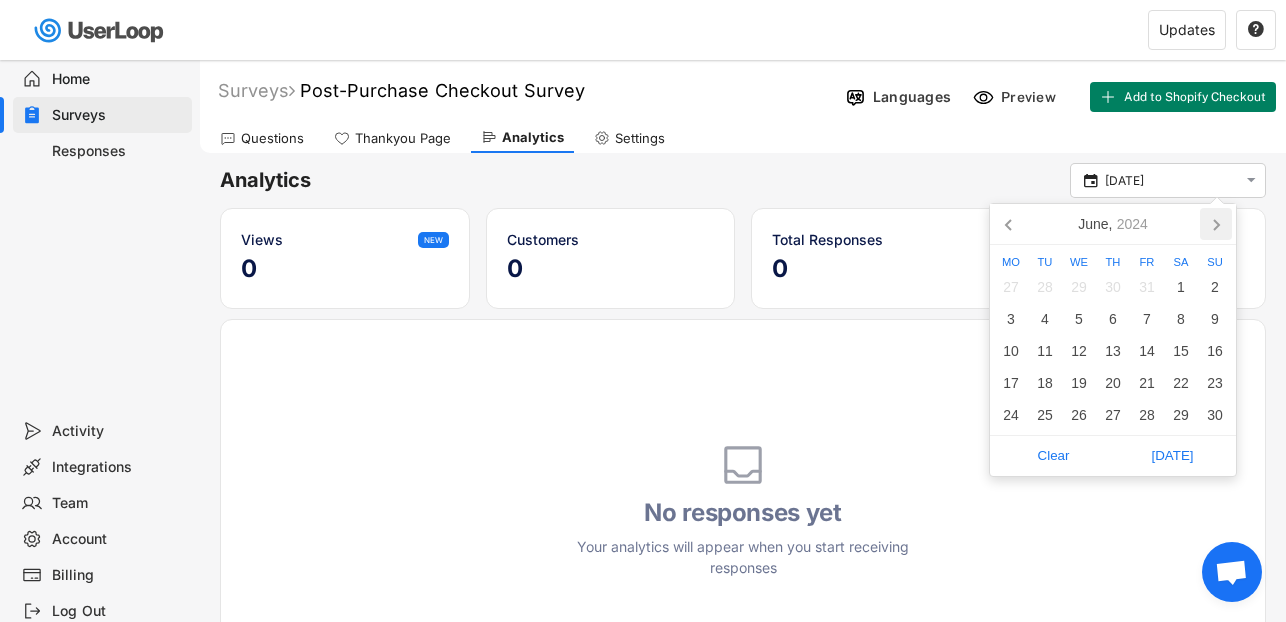 click 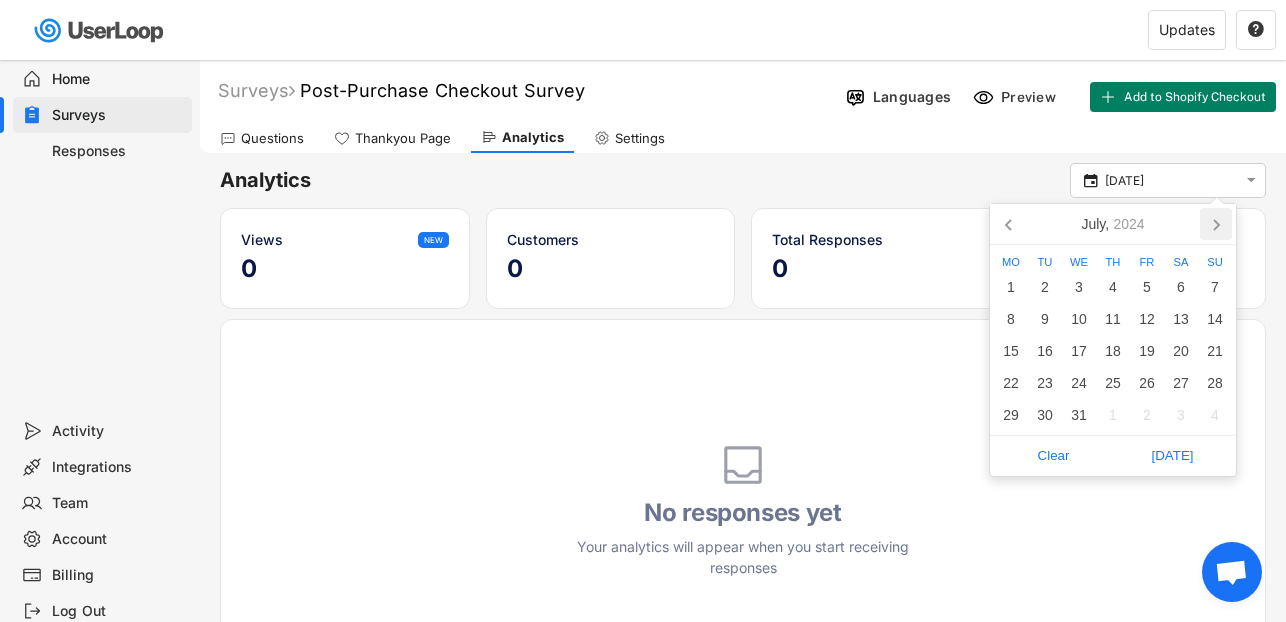 click 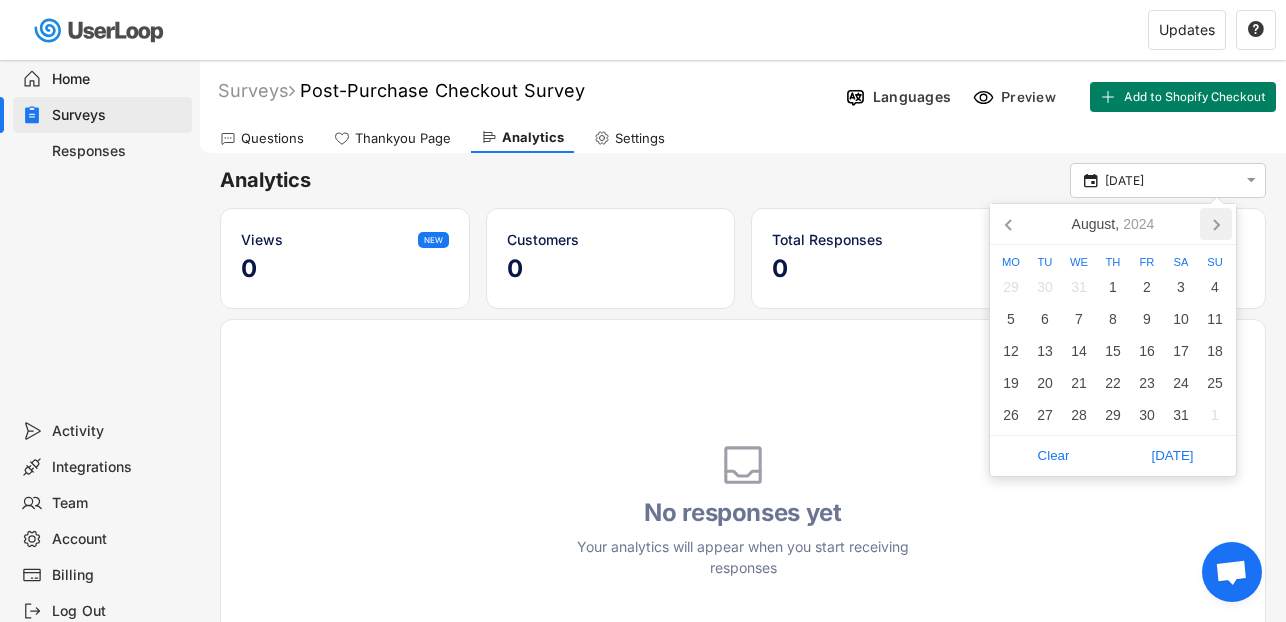 click 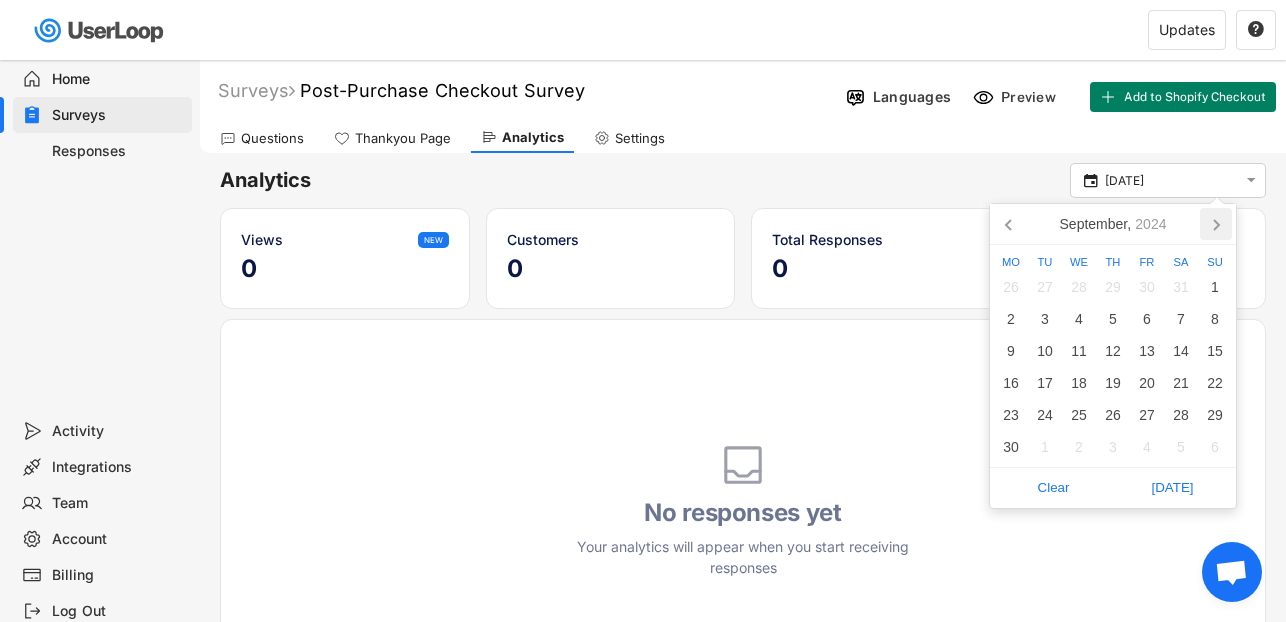 click 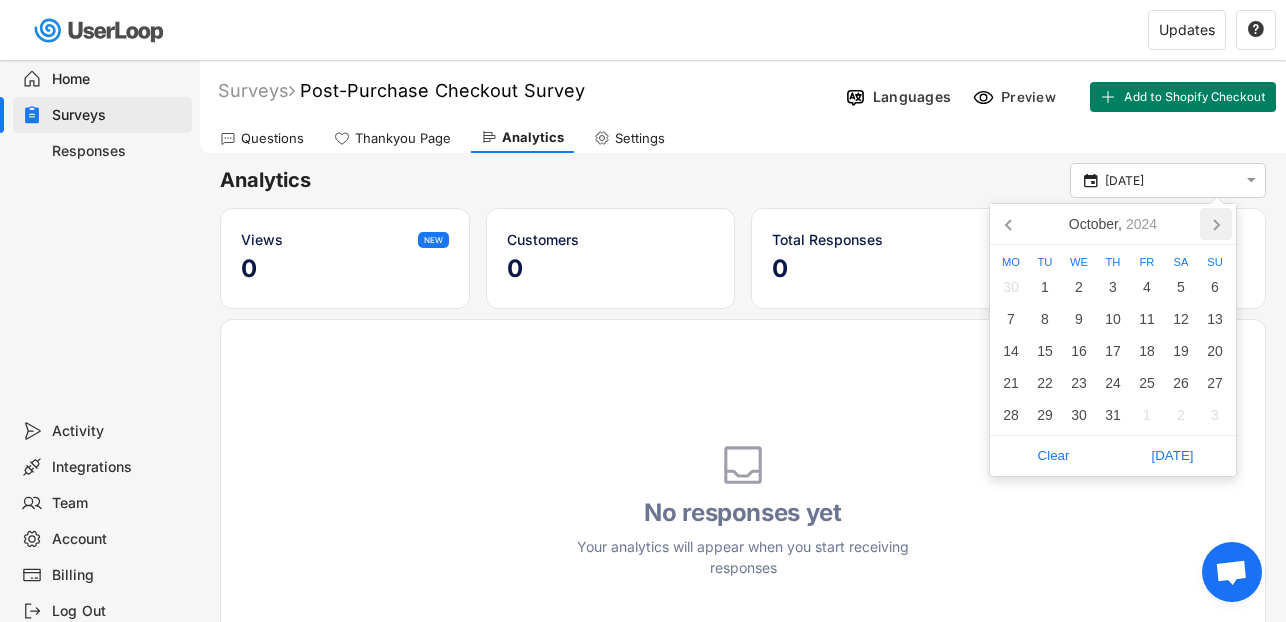 click 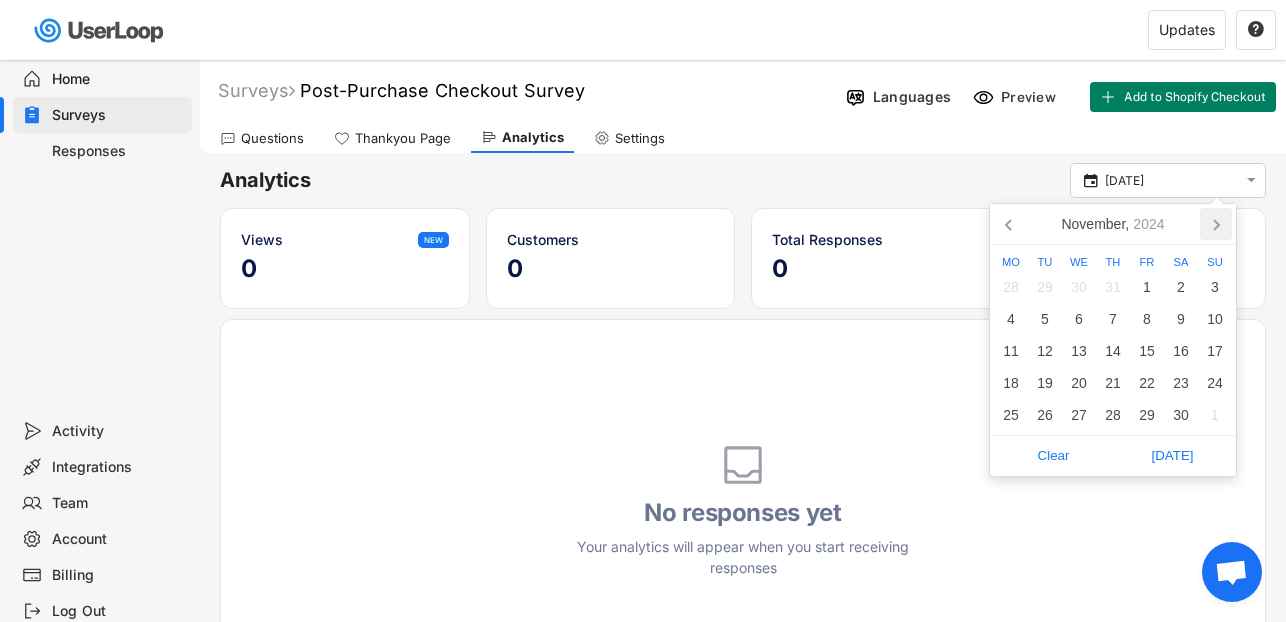 click 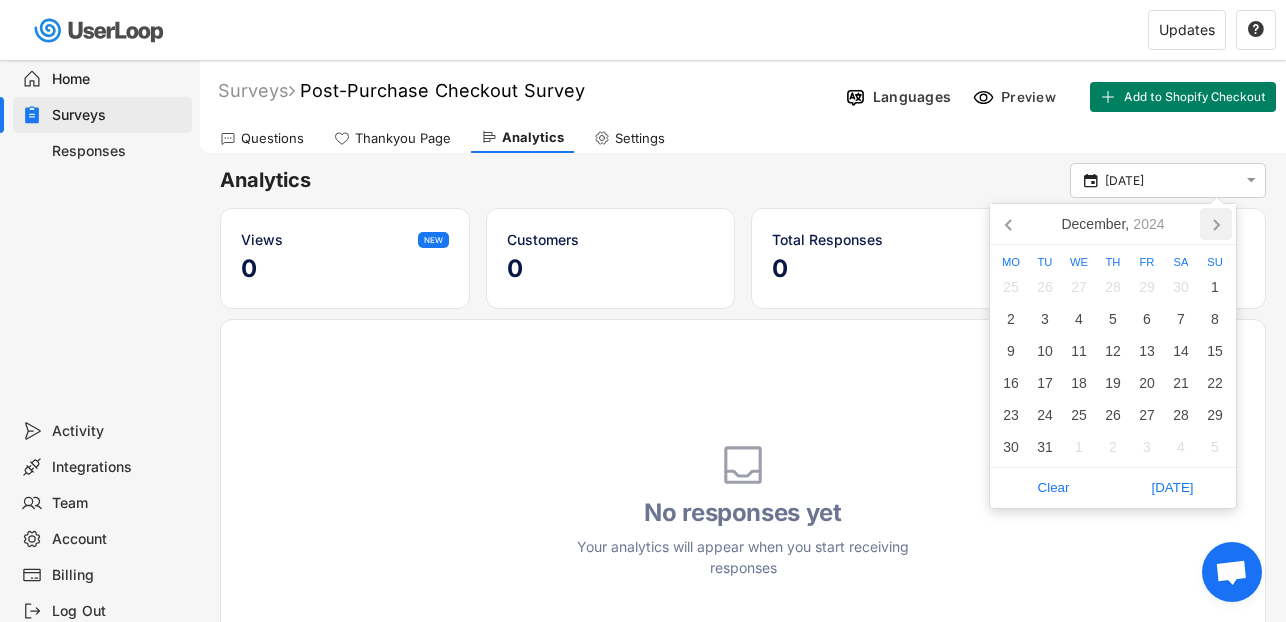 click 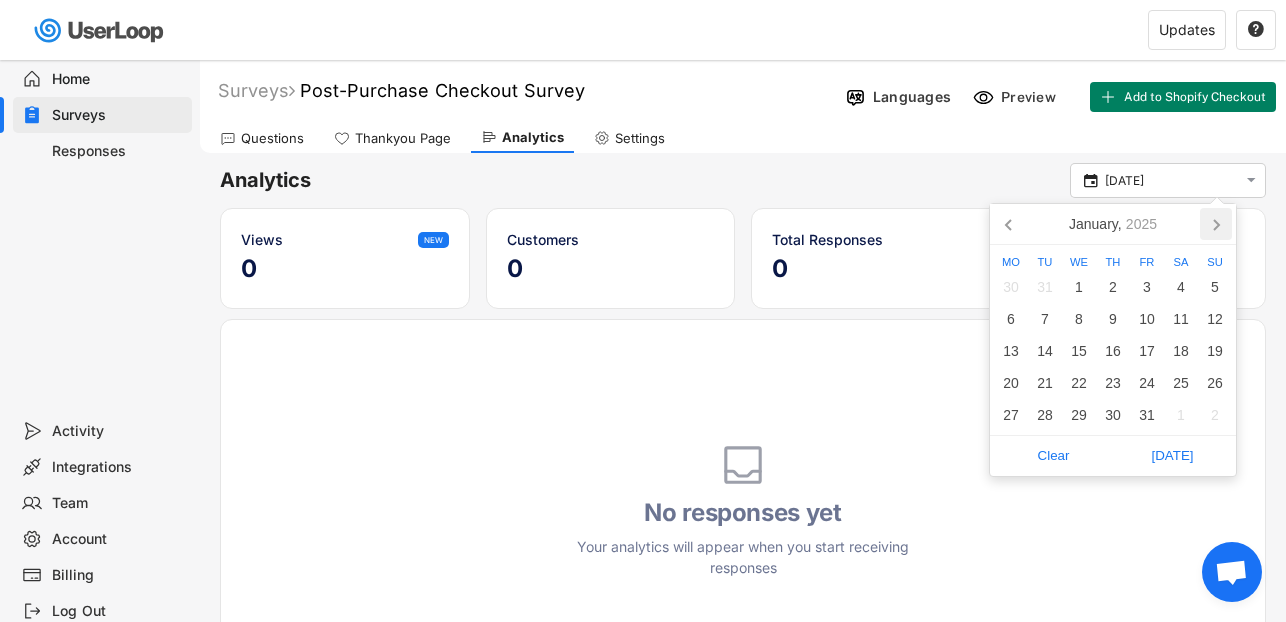 click 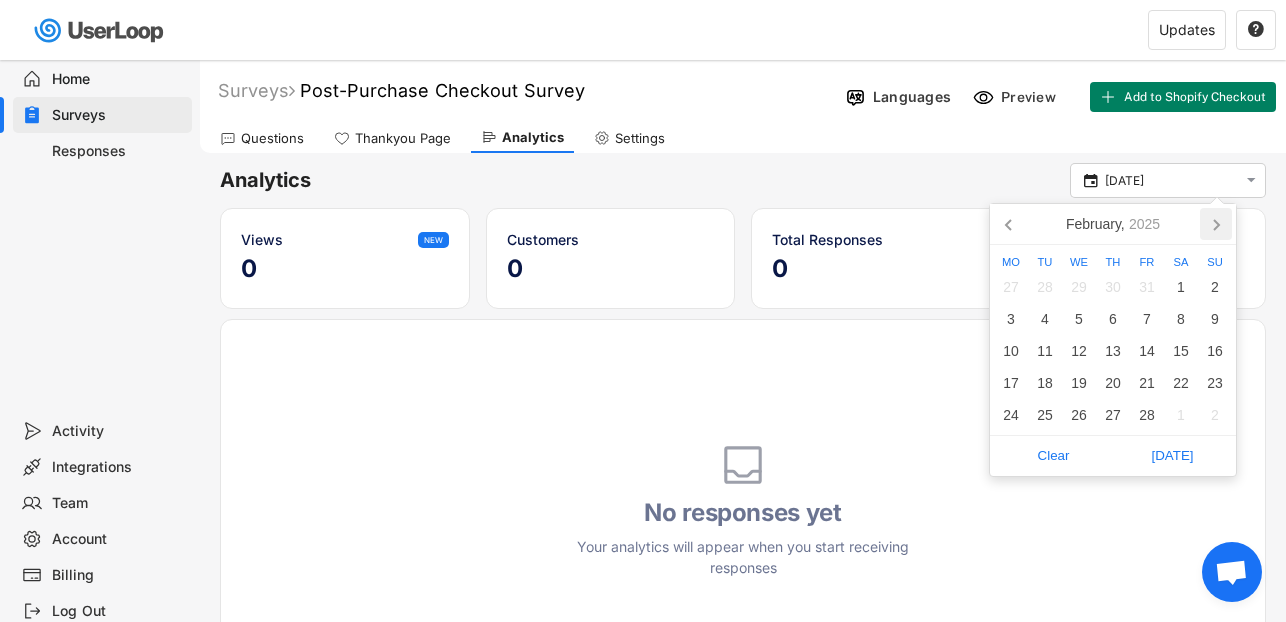 click 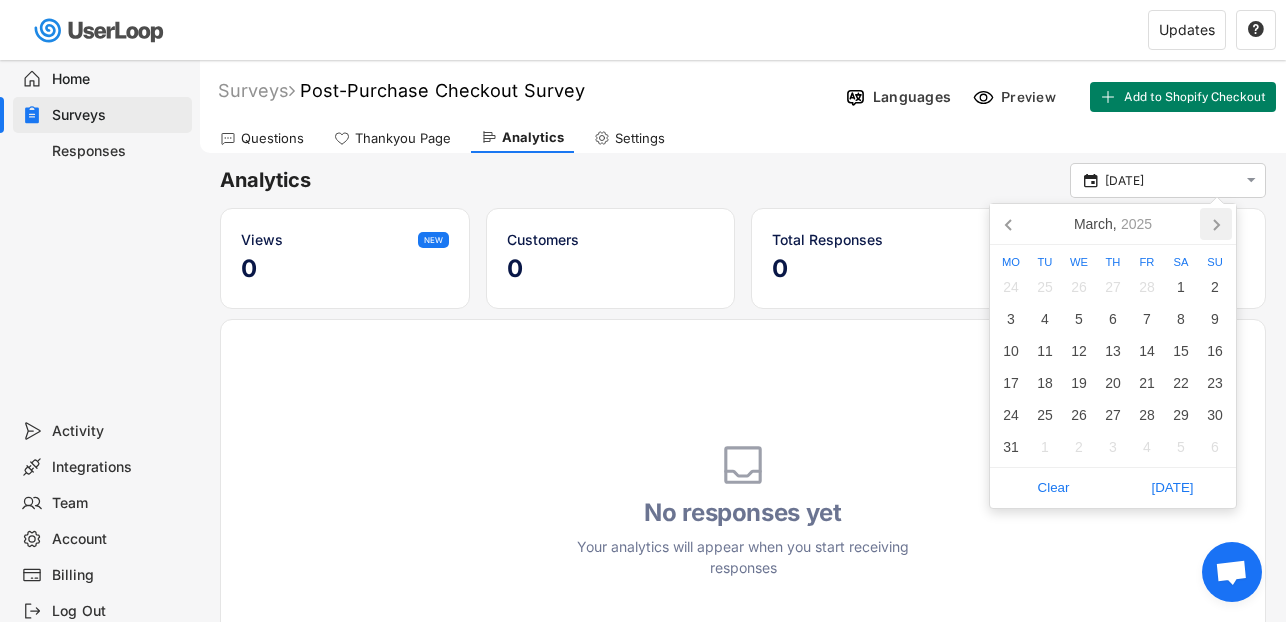 click 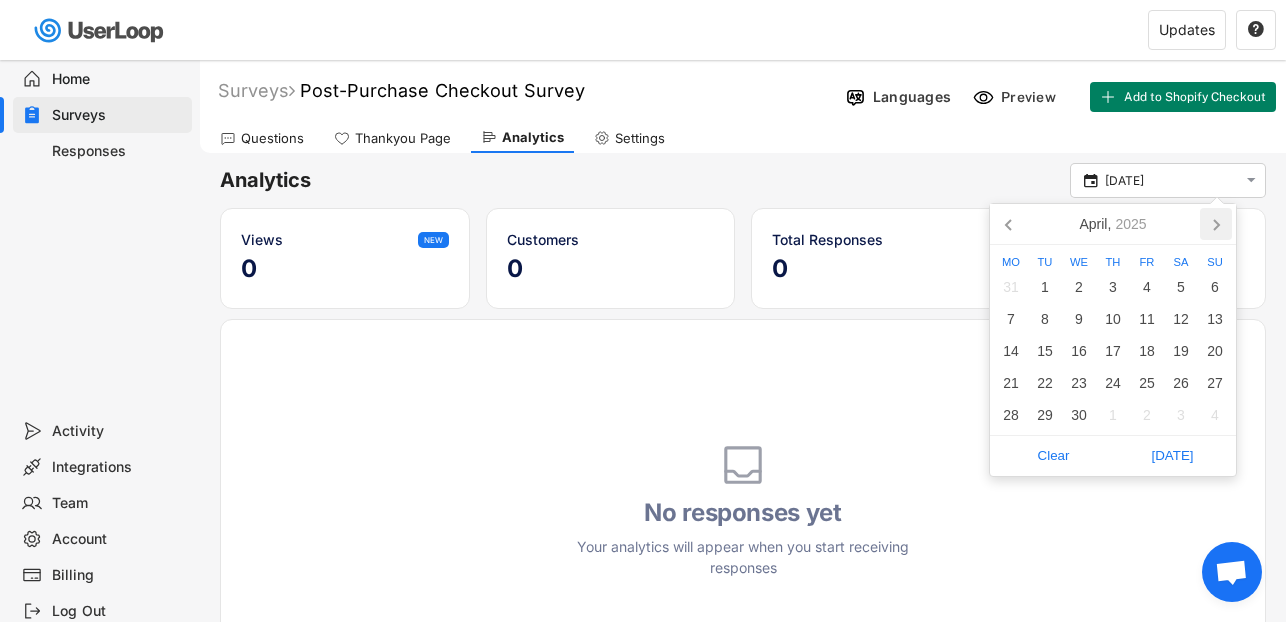 click 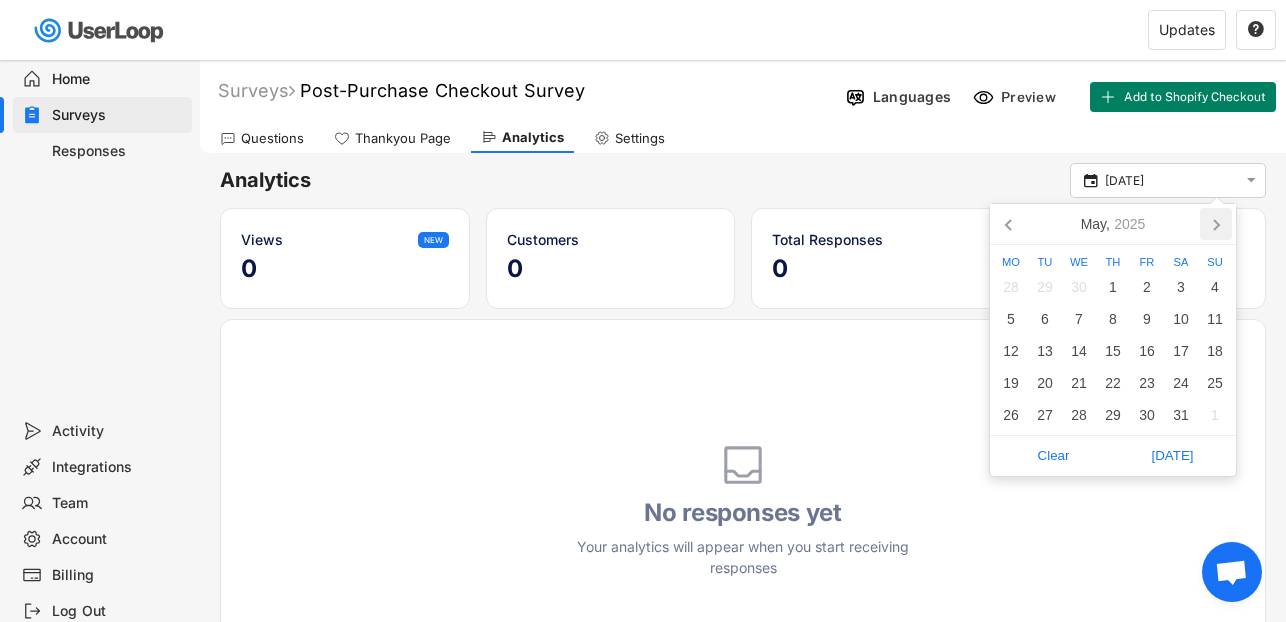 click 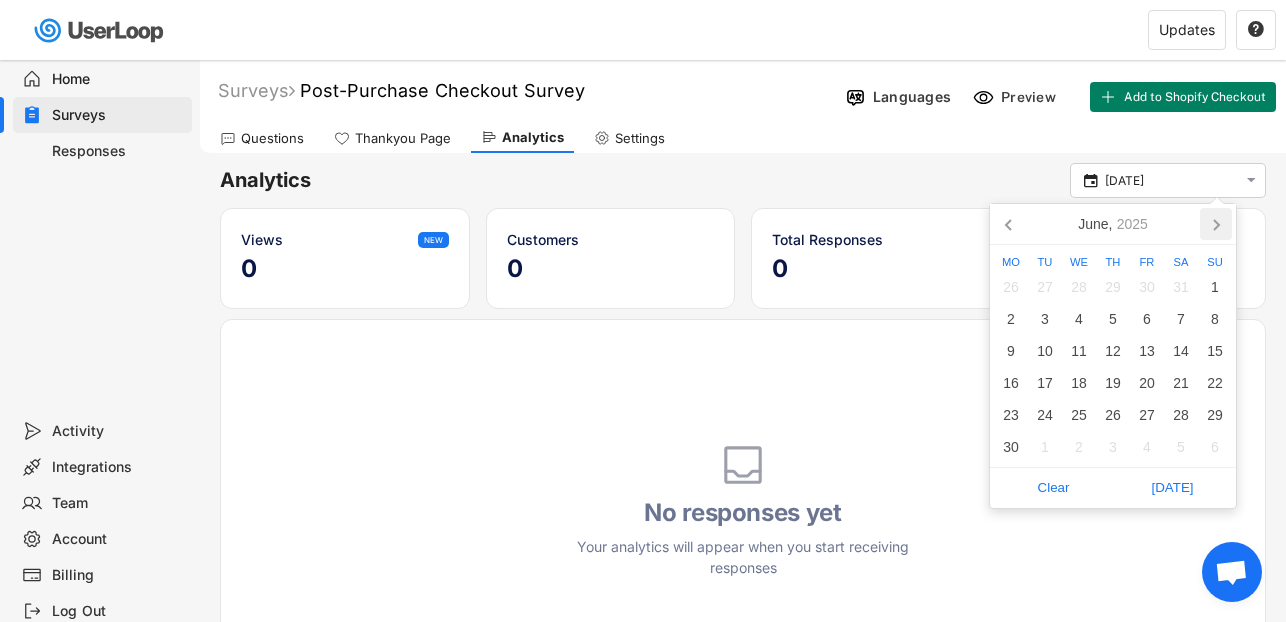click 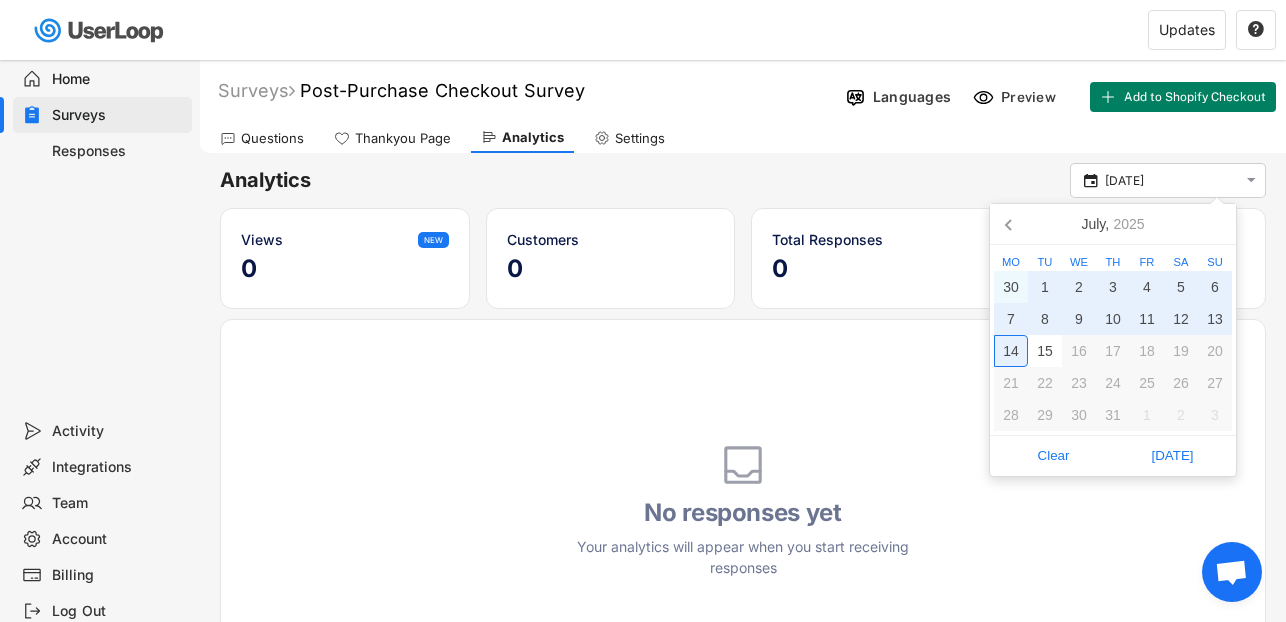 click on "14" at bounding box center [1011, 351] 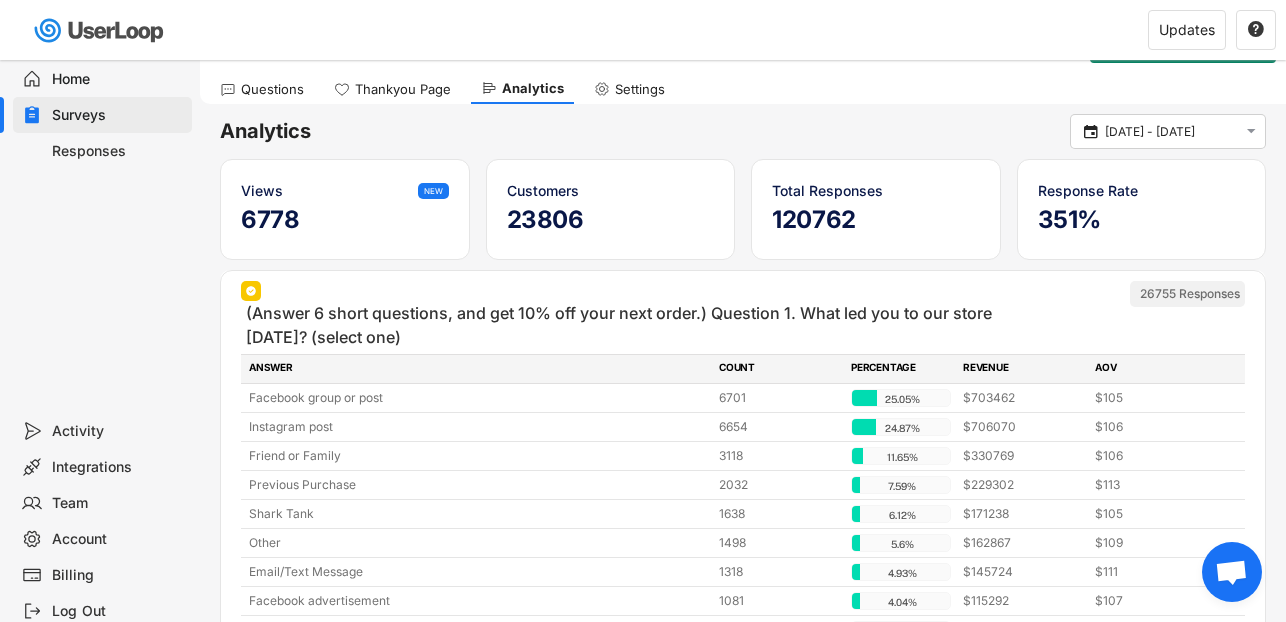 scroll, scrollTop: 0, scrollLeft: 0, axis: both 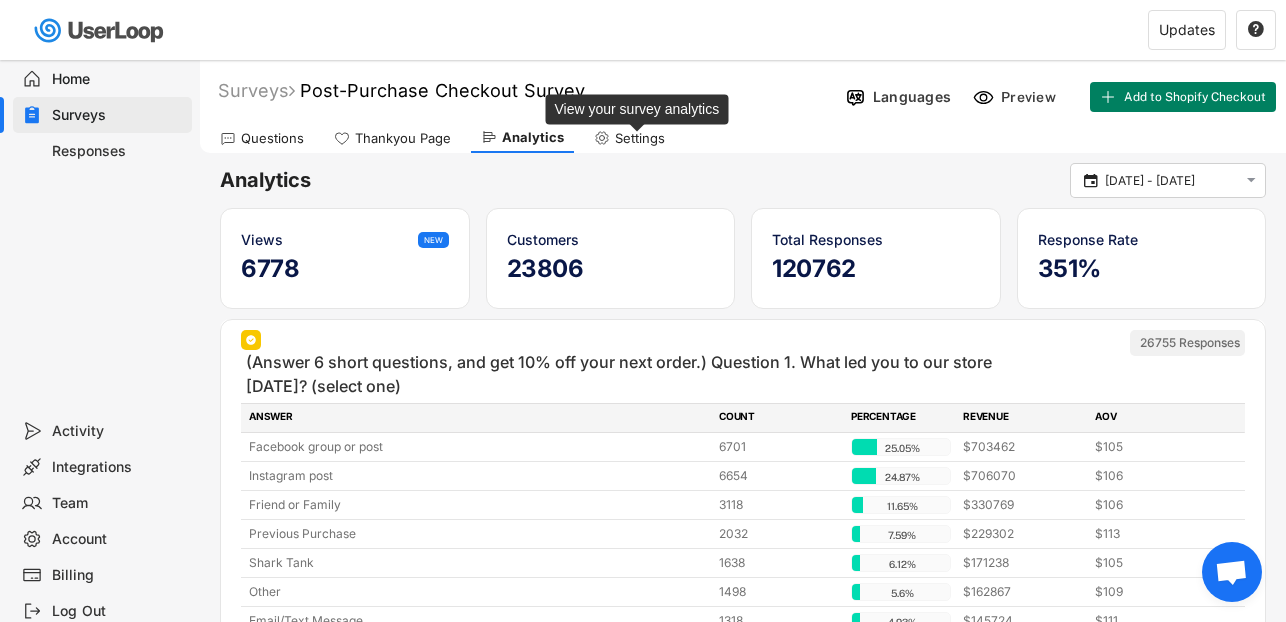 click on "Settings" at bounding box center (640, 138) 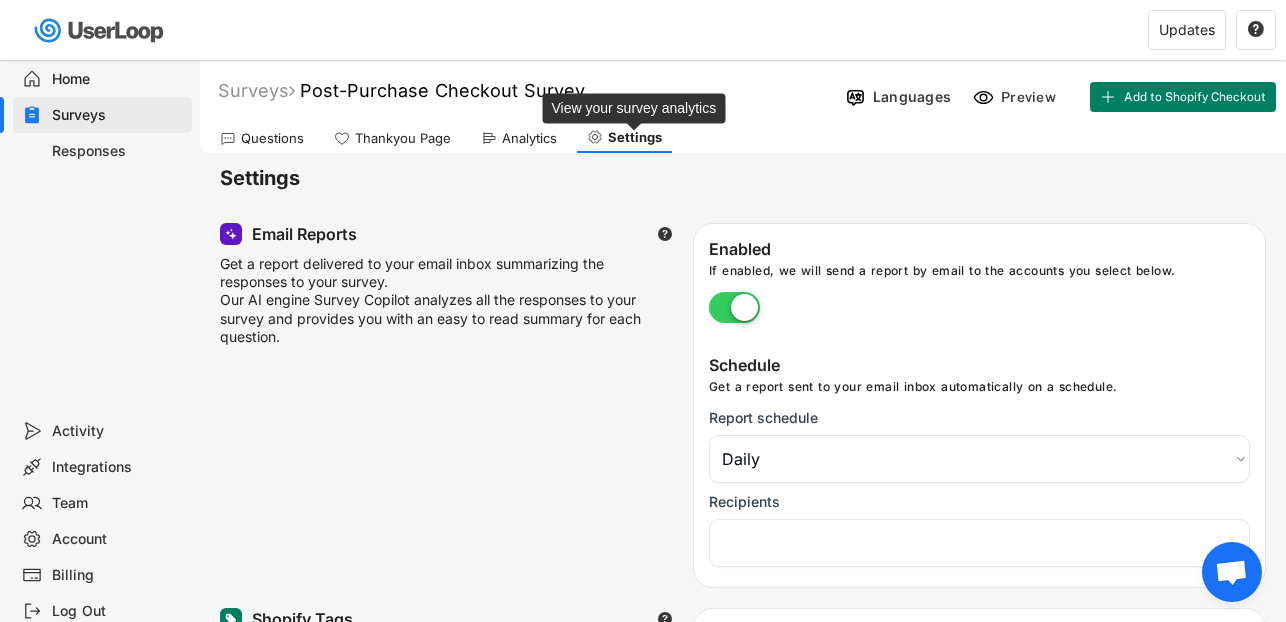 select on "1348695171700984260__LOOKUP__1708985590327x443968688338875400" 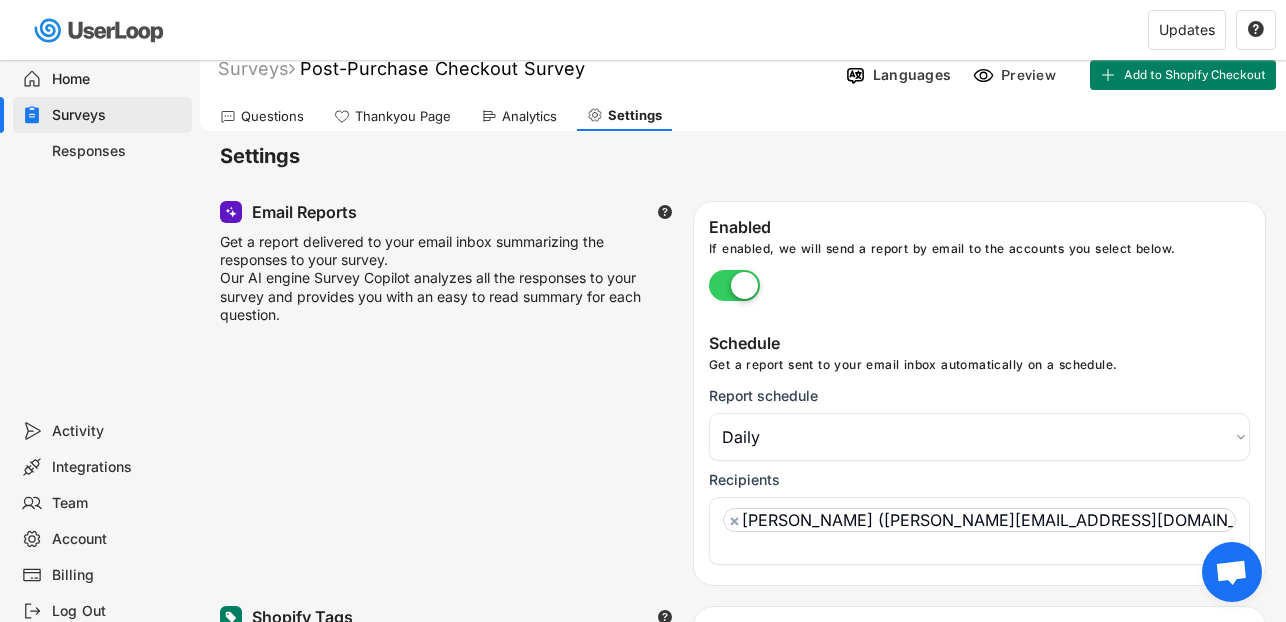scroll, scrollTop: 0, scrollLeft: 0, axis: both 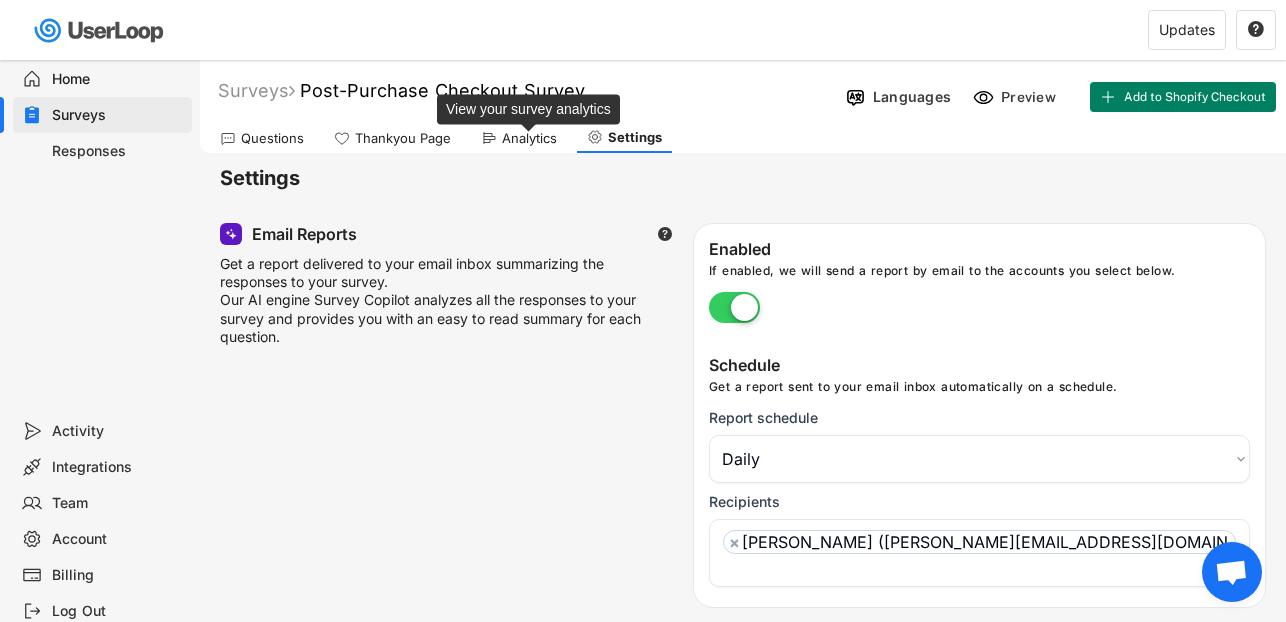 click on "Analytics" at bounding box center (529, 138) 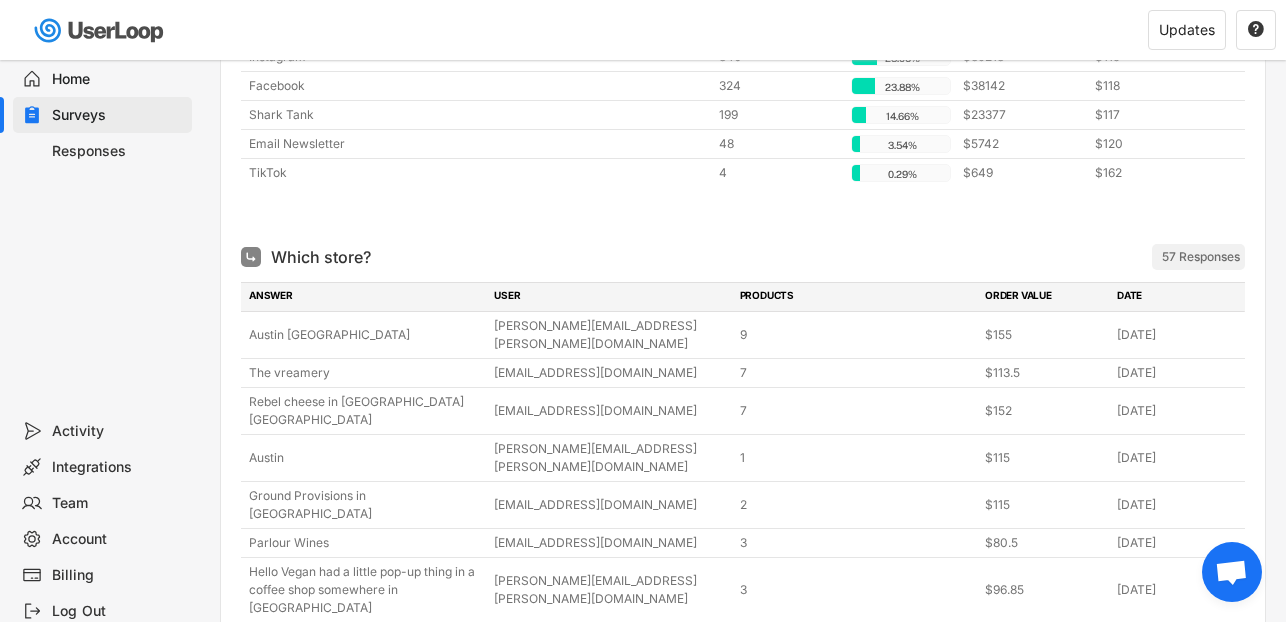 scroll, scrollTop: 1892, scrollLeft: 0, axis: vertical 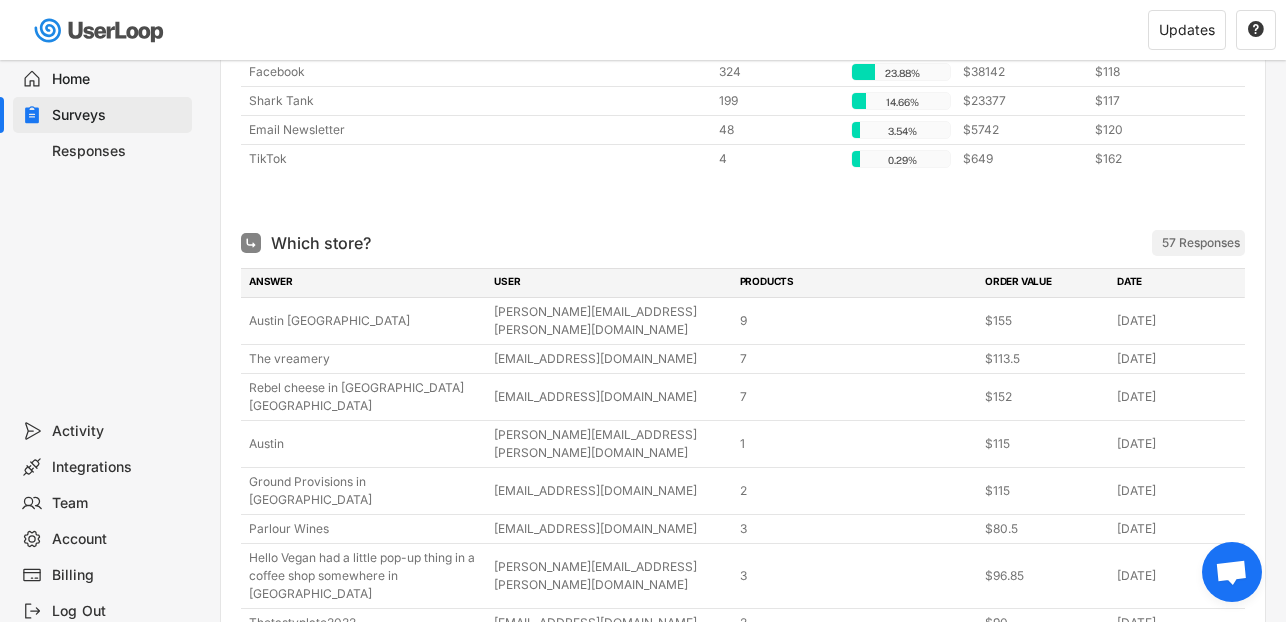 click on "Responses" at bounding box center [118, 151] 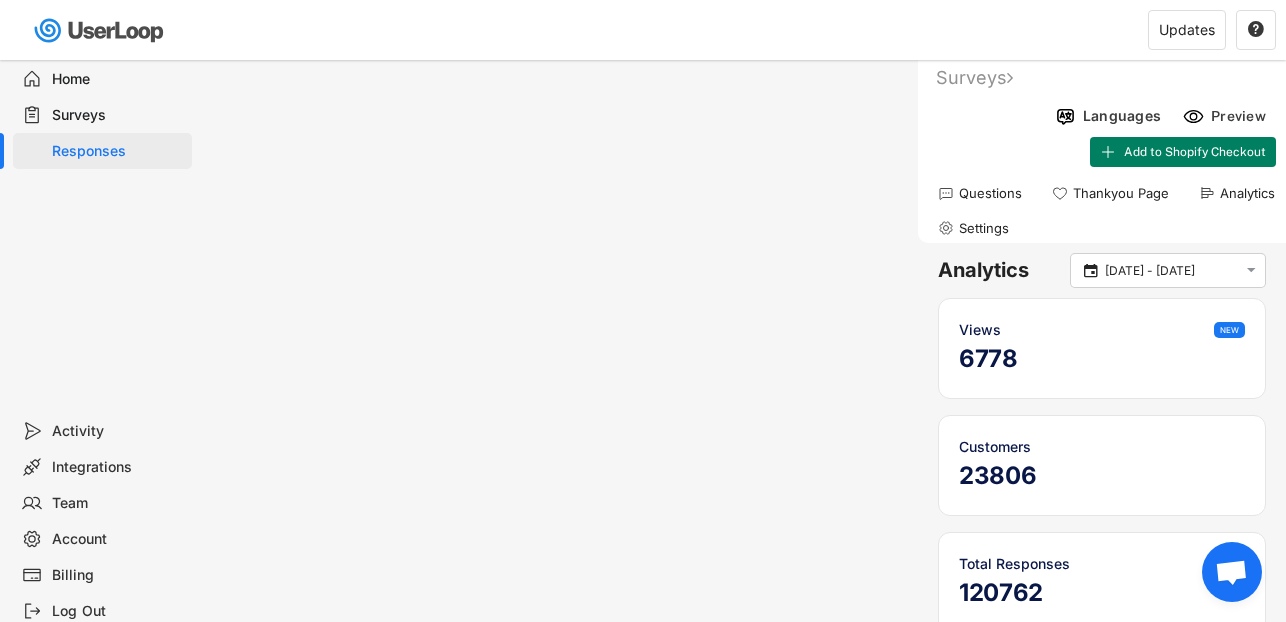 select 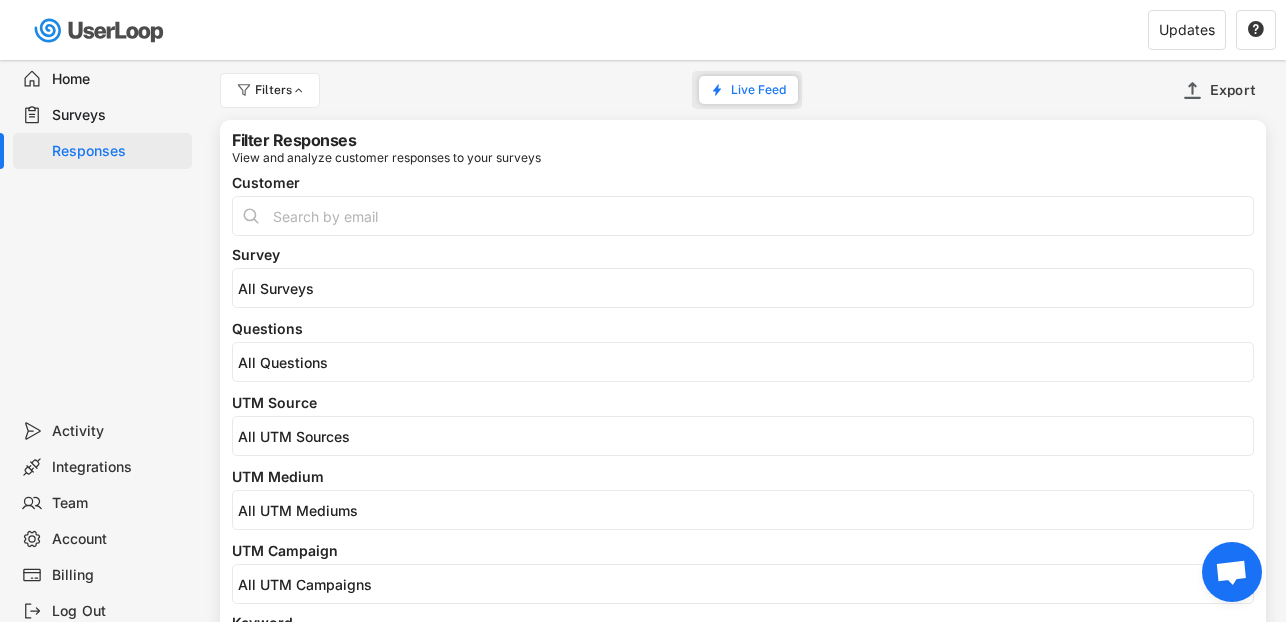 click at bounding box center (743, 216) 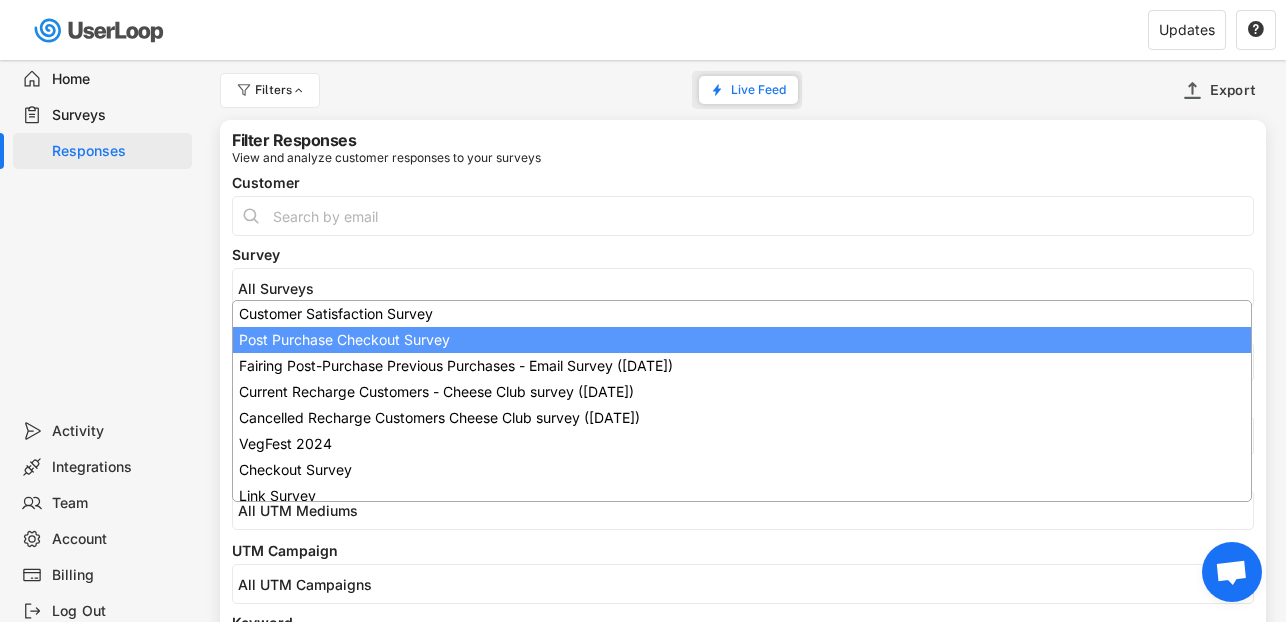 scroll, scrollTop: 0, scrollLeft: 0, axis: both 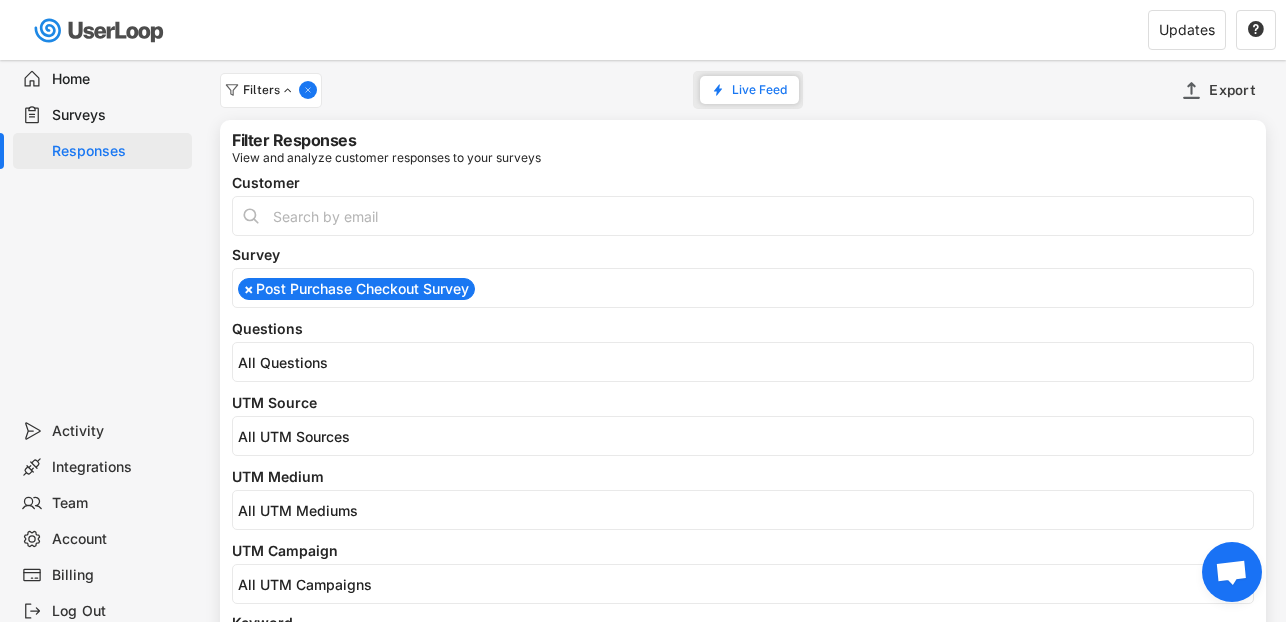 click on "Filters  Live Feed Export Filter Responses View and analyze customer responses to your surveys Customer Survey Customer Satisfaction Survey Post Purchase Checkout Survey Fairing Post-Purchase Previous Purchases - Email Survey ([DATE]) Current Recharge Customers - Cheese Club survey ([DATE]) Cancelled Recharge Customers Cheese Club survey ([DATE]) VegFest 2024 Checkout Survey Link Survey Post-Purchase Checkout Survey Meet the Cheeses Survey Vegan Street Fair - Link Survey Wholesale Dry Ice Email Survey Link Survey VKX Link Survey Guess the Cheese Survey Email Survey Birthday Submission Survey Post-purchase survey v2 Mozzarella Interest survey Post purchase survey (*Link - website survey was glitching [DATE]) Link Survey Link Survey Link Survey [DATE] Cheese Box Survey [DATE] Deluxe Box Survey Post-purchase Flow email survey × Post Purchase Checkout Survey Questions Which social media platform? Which Social Media Platform? Which Social Media Platform? Which social media platform? Company )" at bounding box center (743, 542) 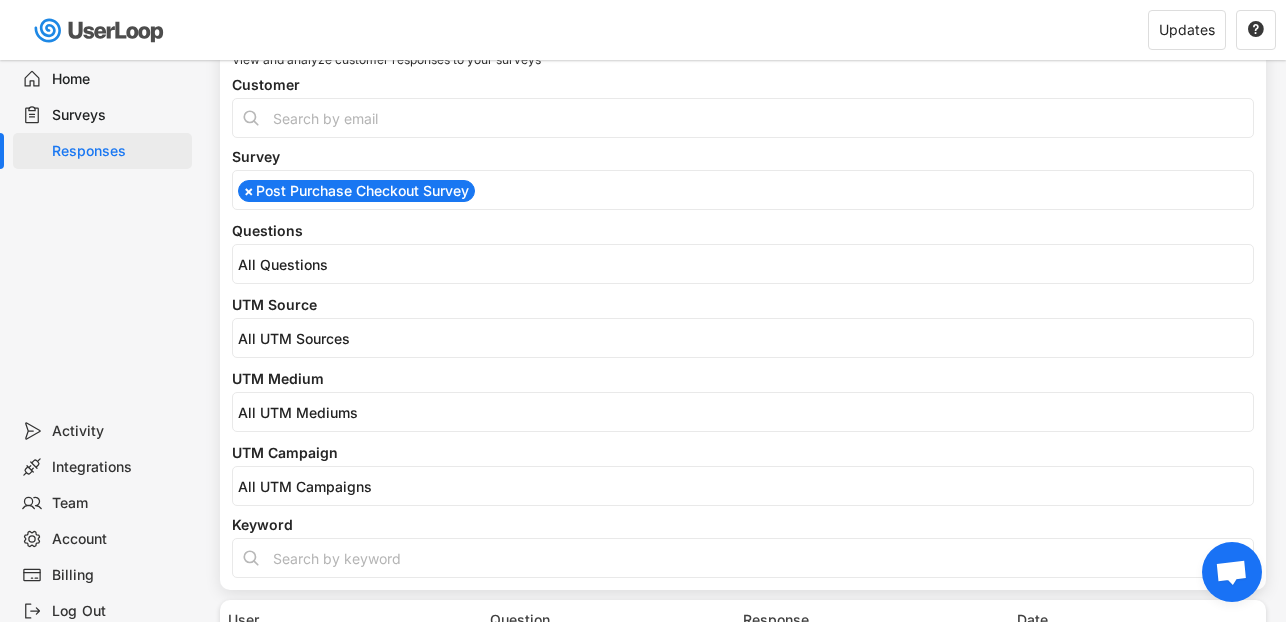 scroll, scrollTop: 81, scrollLeft: 0, axis: vertical 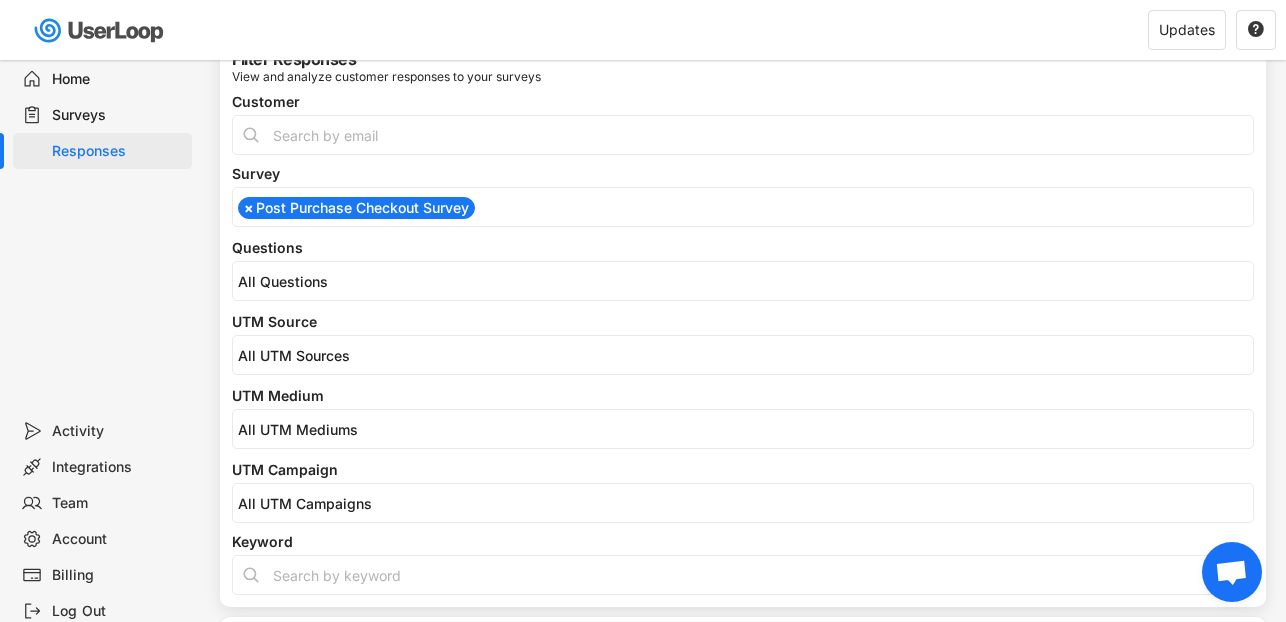 click at bounding box center [564, 281] 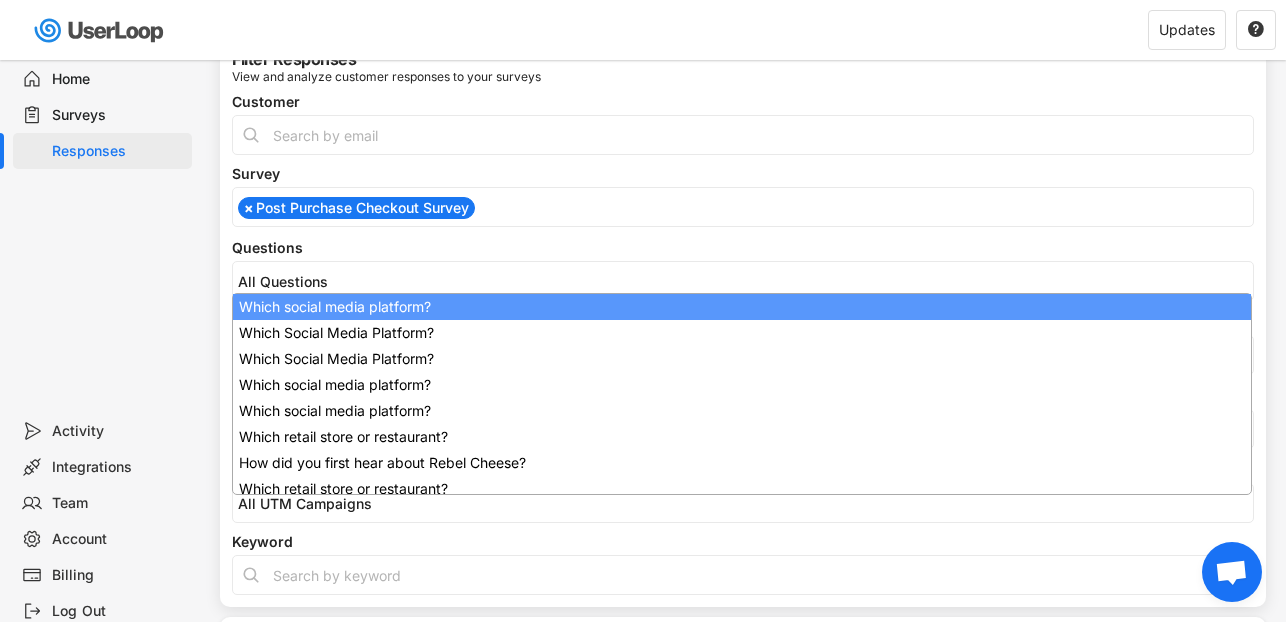 click on "Filters  Live Feed Export Filter Responses View and analyze customer responses to your surveys Customer Survey Customer Satisfaction Survey Post Purchase Checkout Survey Fairing Post-Purchase Previous Purchases - Email Survey ([DATE]) Current Recharge Customers - Cheese Club survey ([DATE]) Cancelled Recharge Customers Cheese Club survey ([DATE]) VegFest 2024 Checkout Survey Link Survey Post-Purchase Checkout Survey Meet the Cheeses Survey Vegan Street Fair - Link Survey Wholesale Dry Ice Email Survey Link Survey VKX Link Survey Guess the Cheese Survey Email Survey Birthday Submission Survey Post-purchase survey v2 Mozzarella Interest survey Post purchase survey (*Link - website survey was glitching [DATE]) Link Survey Link Survey Link Survey [DATE] Cheese Box Survey [DATE] Deluxe Box Survey Post-purchase Flow email survey × Post Purchase Checkout Survey Questions Which social media platform? Which Social Media Platform? Which Social Media Platform? Which social media platform? Company )" at bounding box center (743, 461) 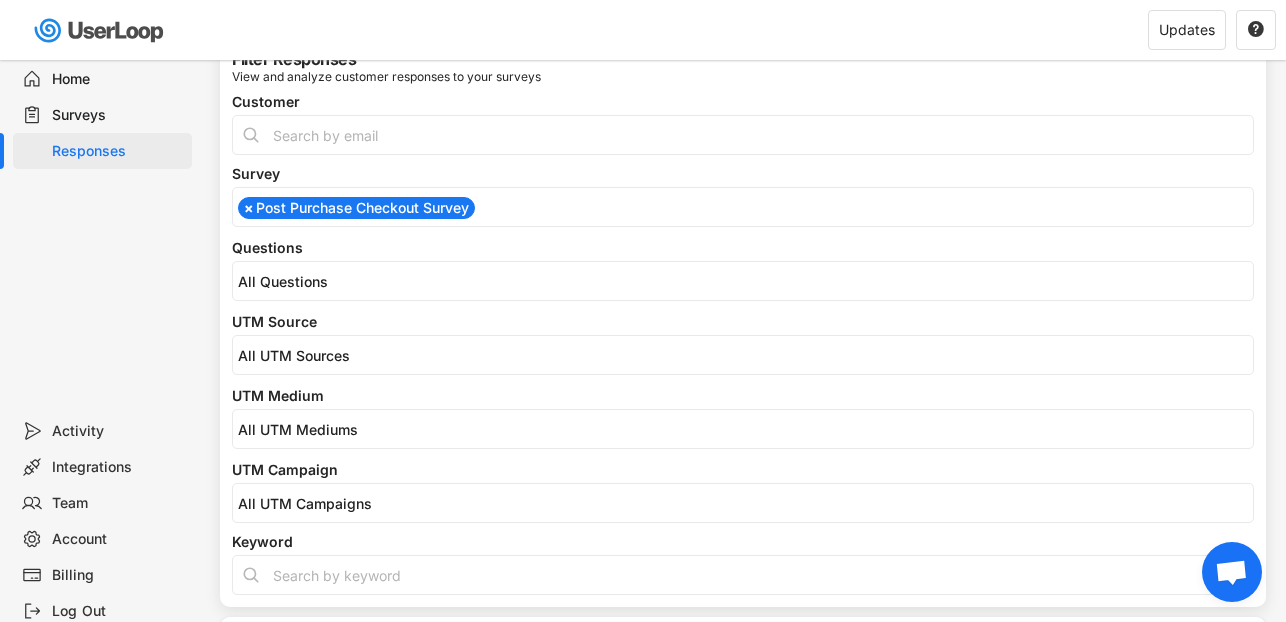 click at bounding box center [743, 575] 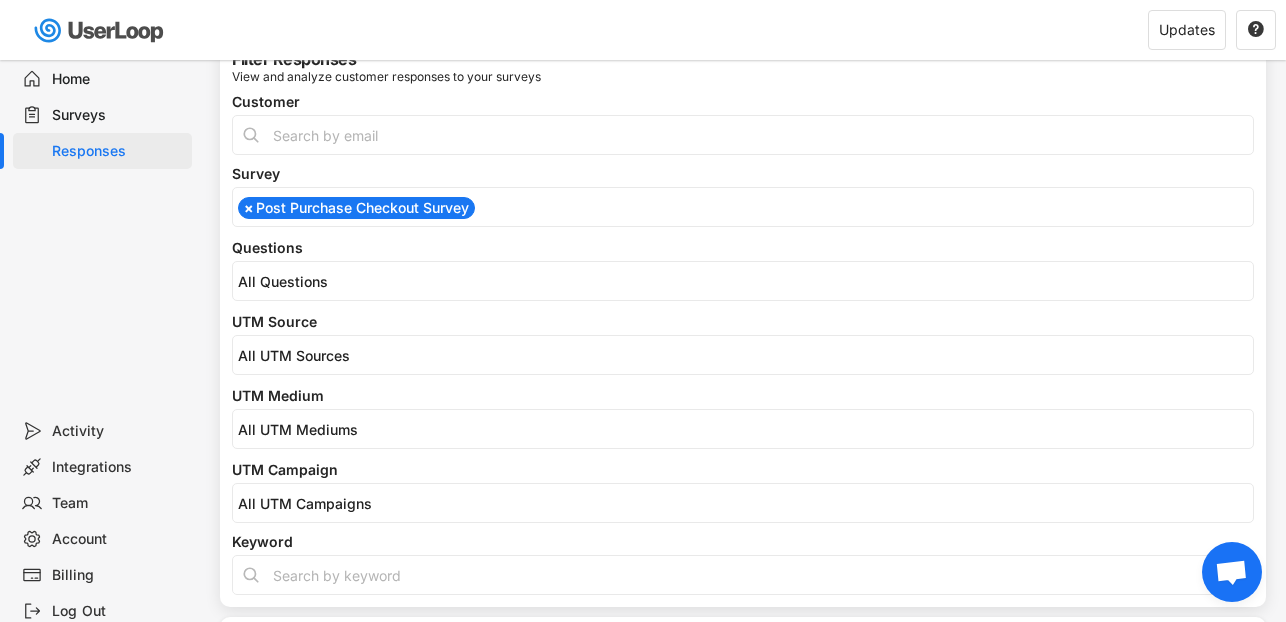 click at bounding box center [564, 503] 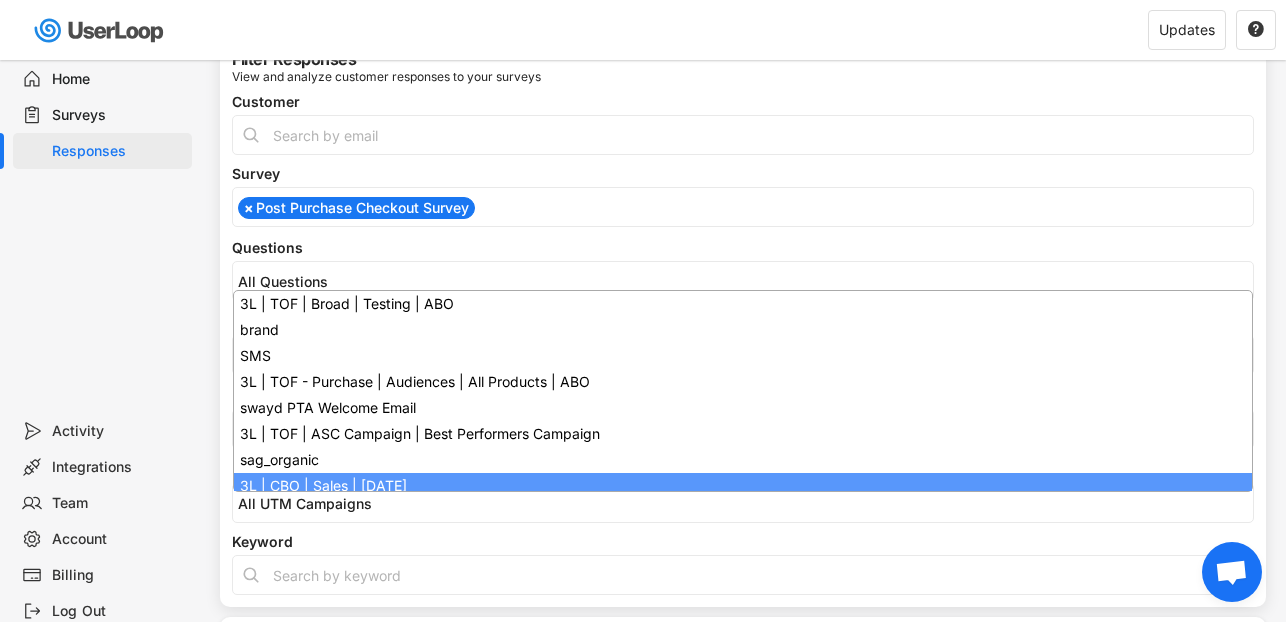 click on "Filters  Live Feed Export Filter Responses View and analyze customer responses to your surveys Customer Survey Customer Satisfaction Survey Post Purchase Checkout Survey Fairing Post-Purchase Previous Purchases - Email Survey ([DATE]) Current Recharge Customers - Cheese Club survey ([DATE]) Cancelled Recharge Customers Cheese Club survey ([DATE]) VegFest 2024 Checkout Survey Link Survey Post-Purchase Checkout Survey Meet the Cheeses Survey Vegan Street Fair - Link Survey Wholesale Dry Ice Email Survey Link Survey VKX Link Survey Guess the Cheese Survey Email Survey Birthday Submission Survey Post-purchase survey v2 Mozzarella Interest survey Post purchase survey (*Link - website survey was glitching [DATE]) Link Survey Link Survey Link Survey [DATE] Cheese Box Survey [DATE] Deluxe Box Survey Post-purchase Flow email survey × Post Purchase Checkout Survey Questions Which social media platform? Which Social Media Platform? Which Social Media Platform? Which social media platform? Company )" at bounding box center (743, 461) 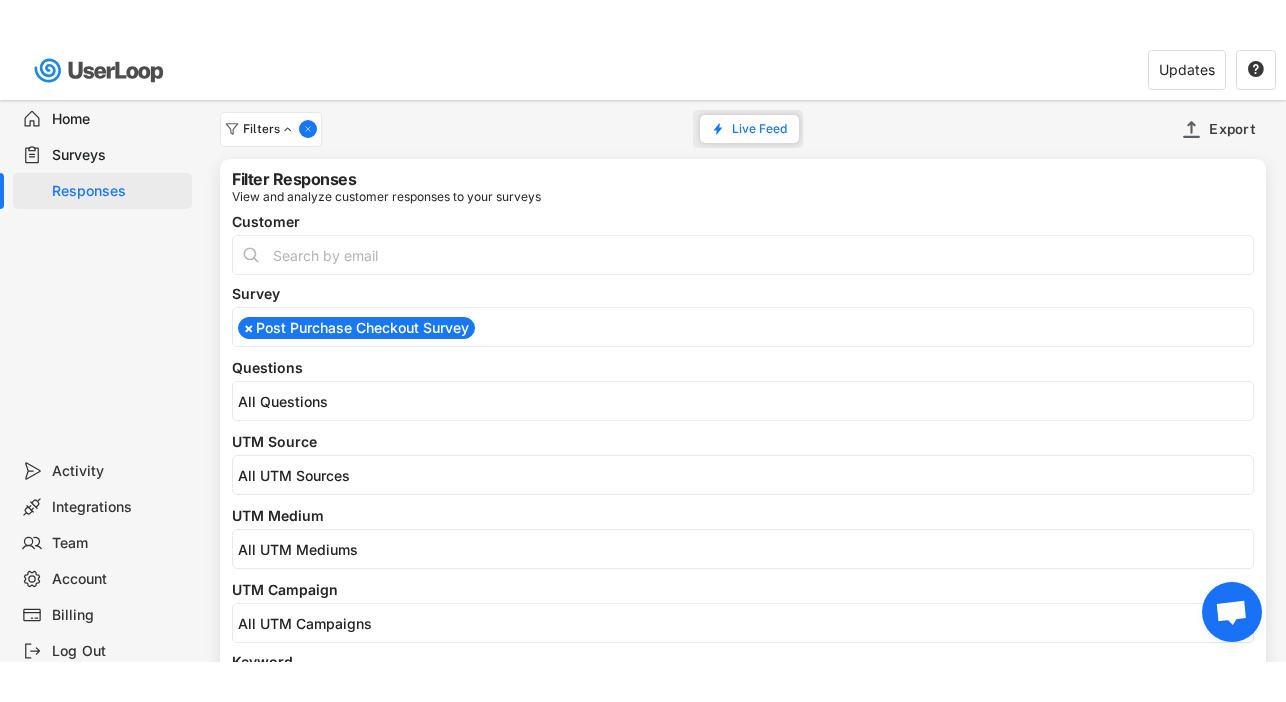 scroll, scrollTop: 0, scrollLeft: 0, axis: both 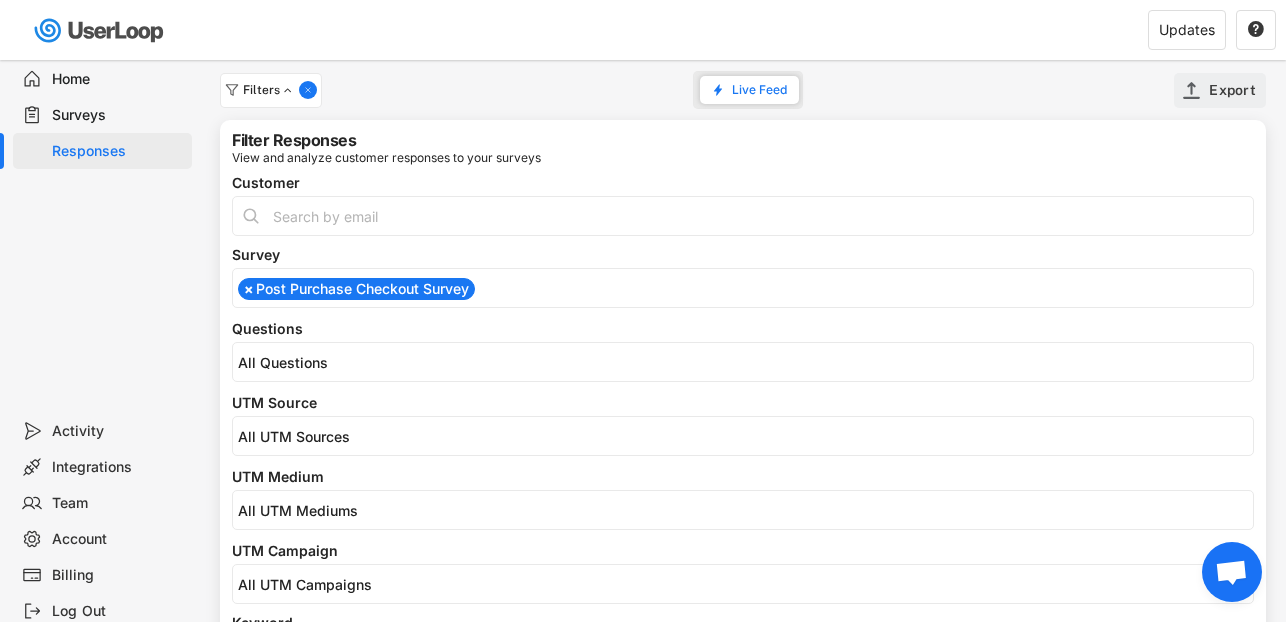 click 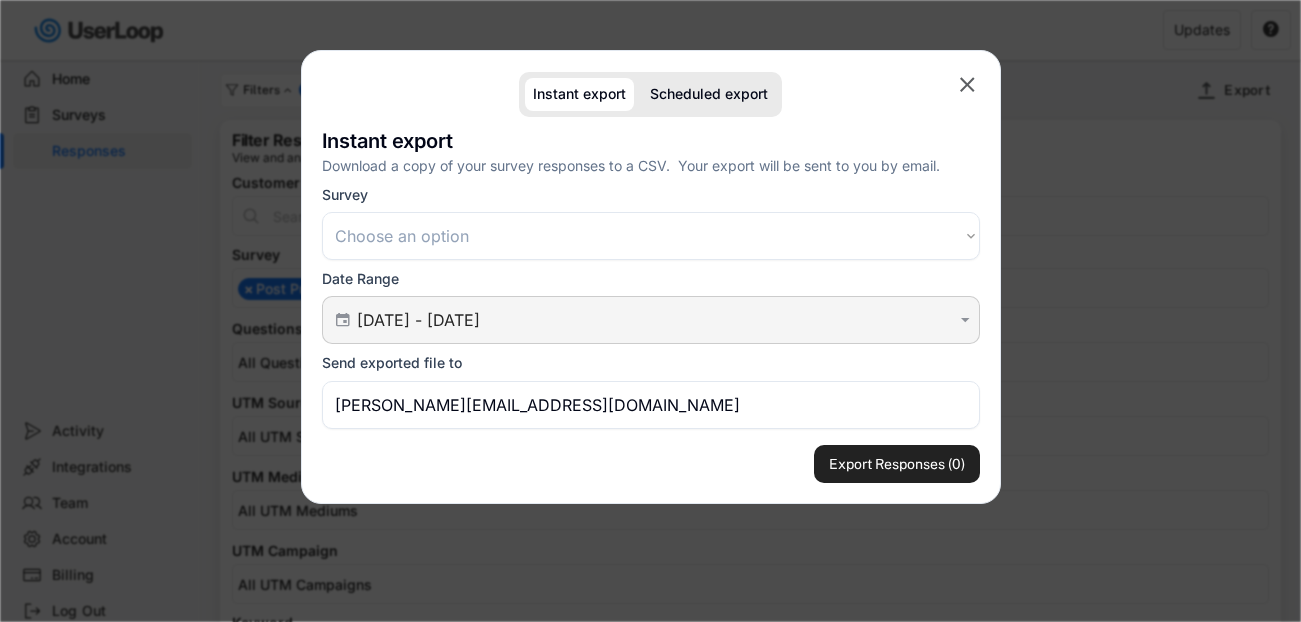 click on "[DATE] - [DATE]" at bounding box center [654, 320] 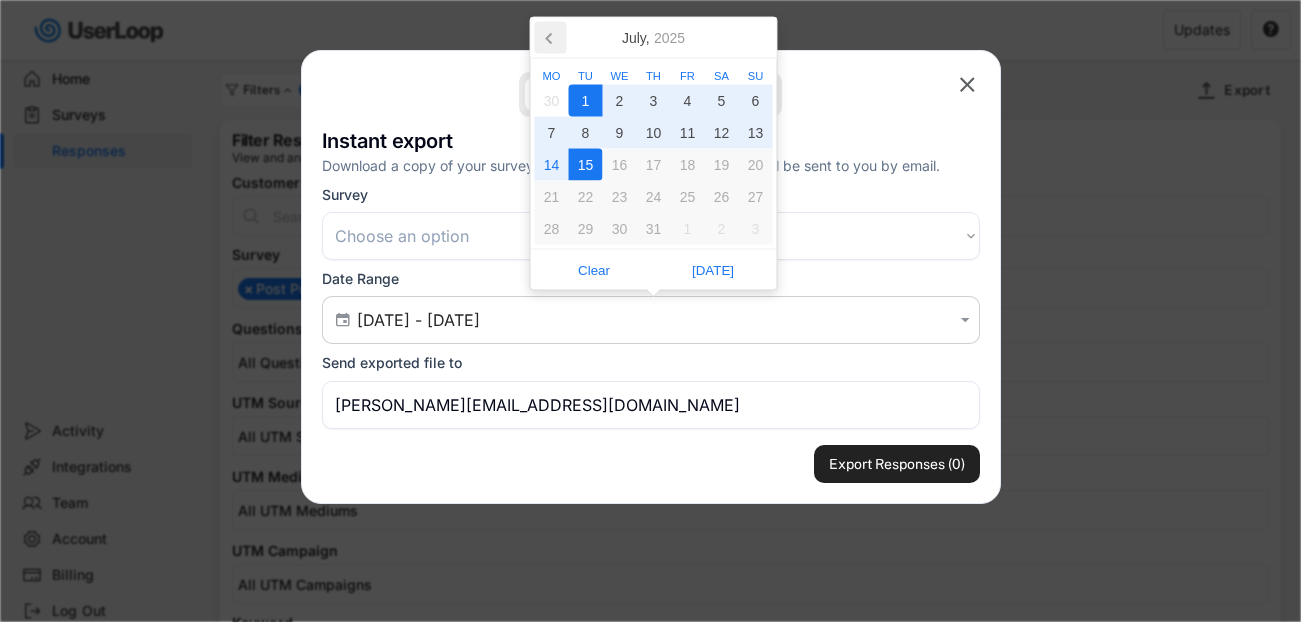 click 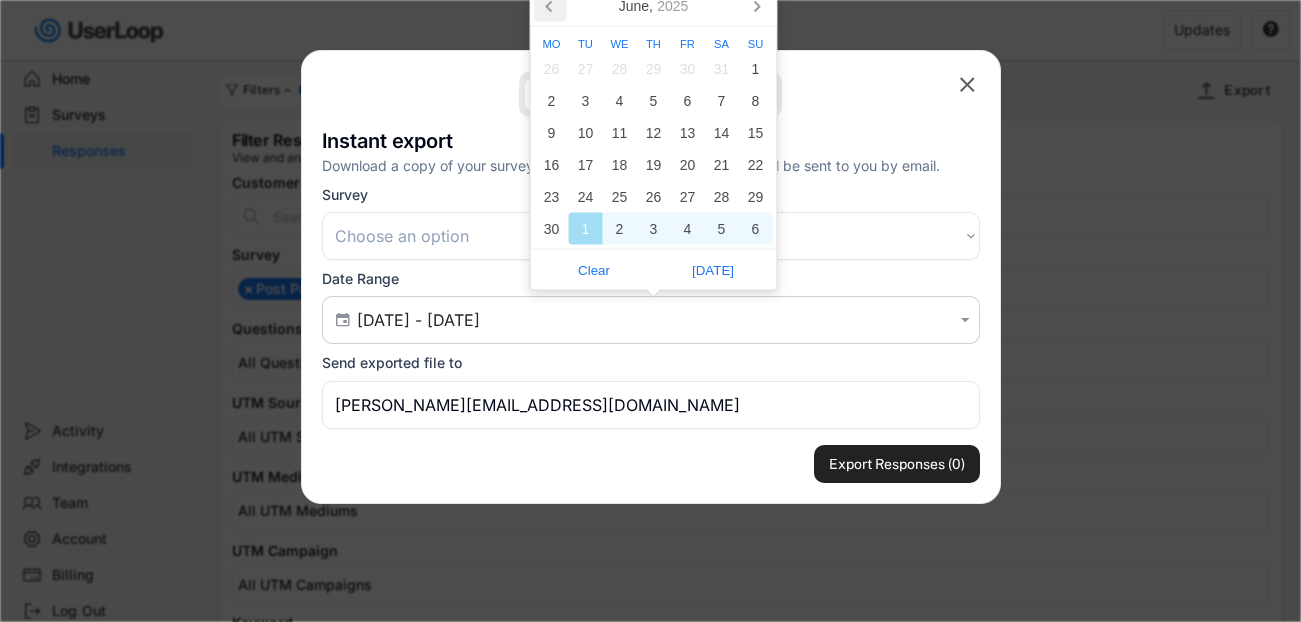 click on "Mo Tu We Th Fr Sa Su 26 27 28 29 30 31 1 2 3 4 5 6 7 8 9 10 11 12 13 14 15 16 17 18 19 20 21 22 23 24 25 26 27 28 29 30 1 2 3 4 5 6" at bounding box center (654, 137) 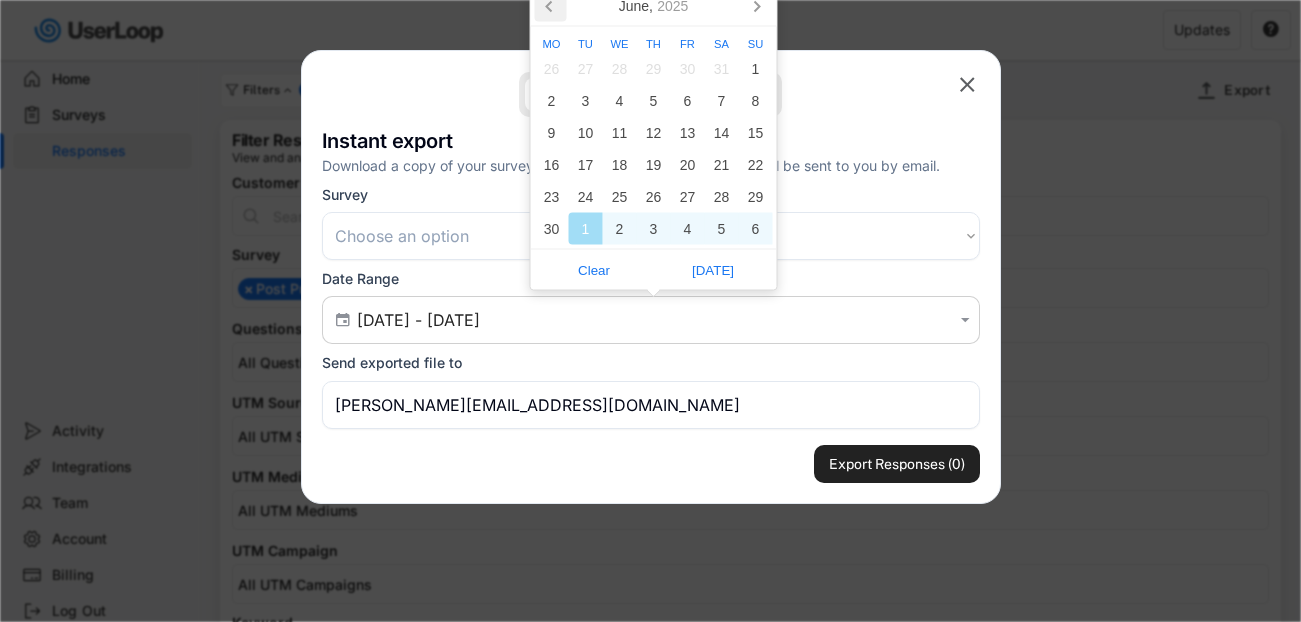 click 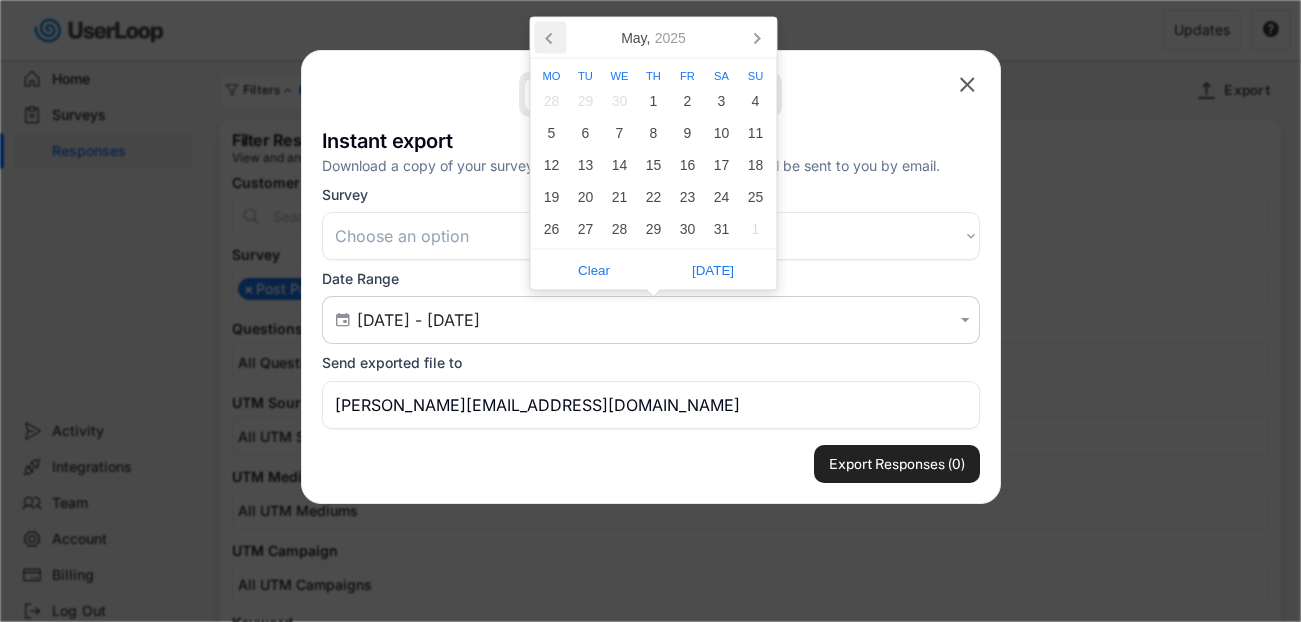 click 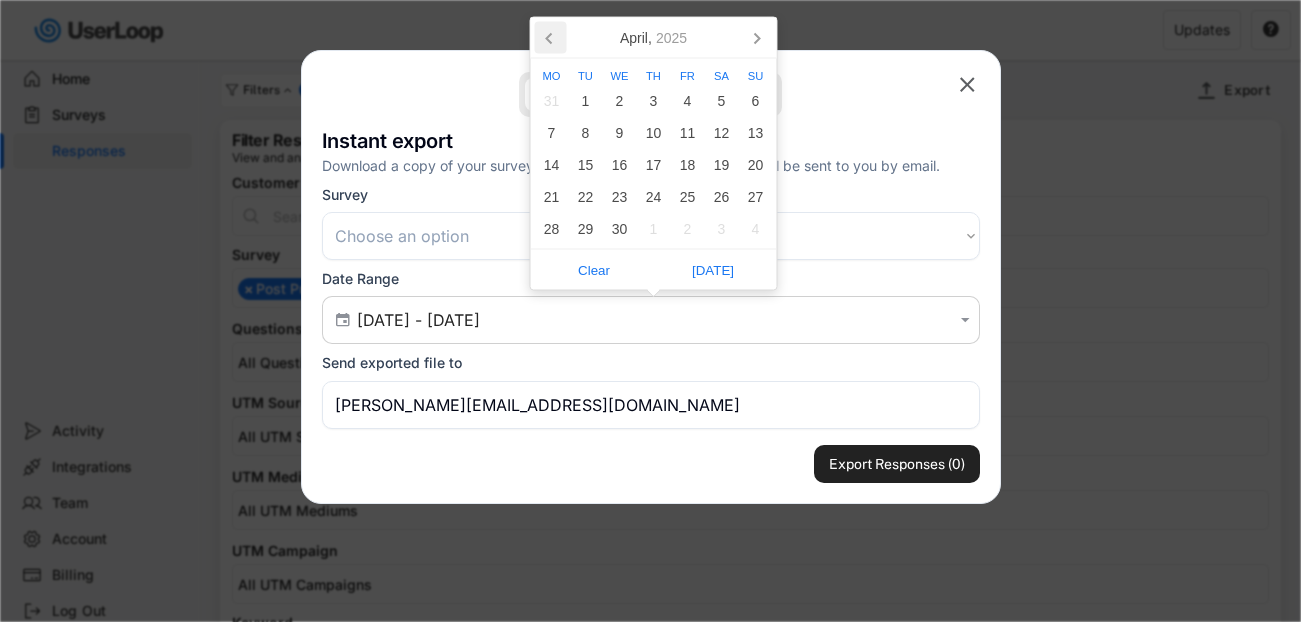 click 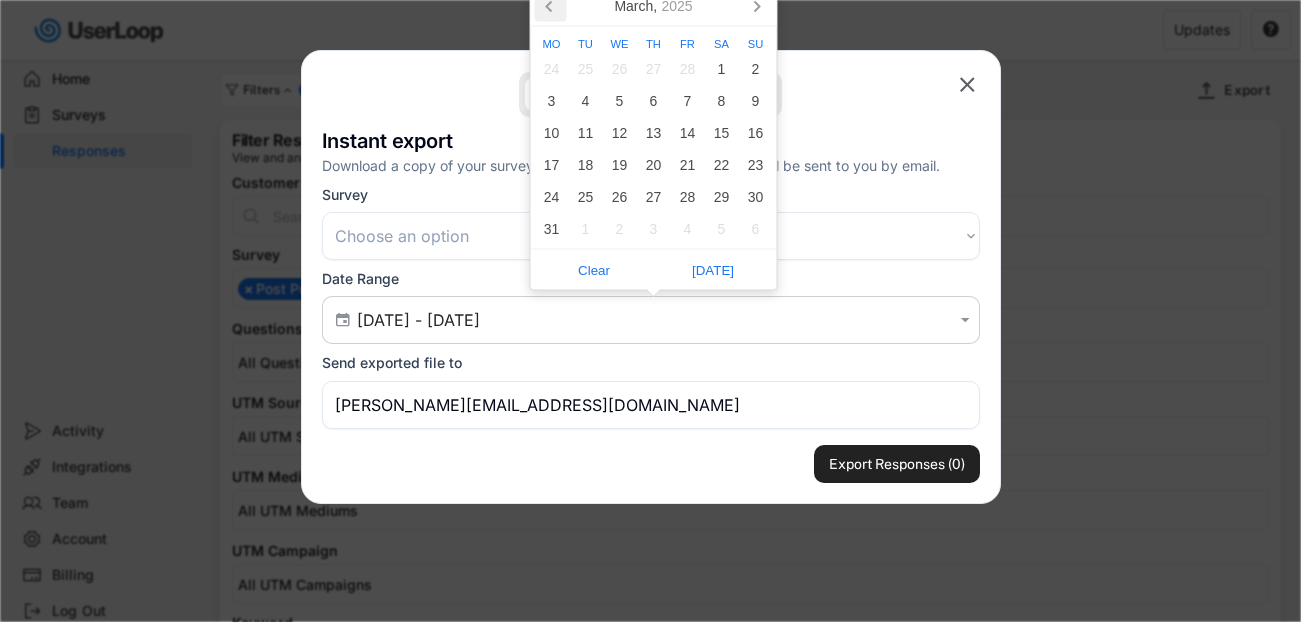 click on "Mo" at bounding box center (552, 43) 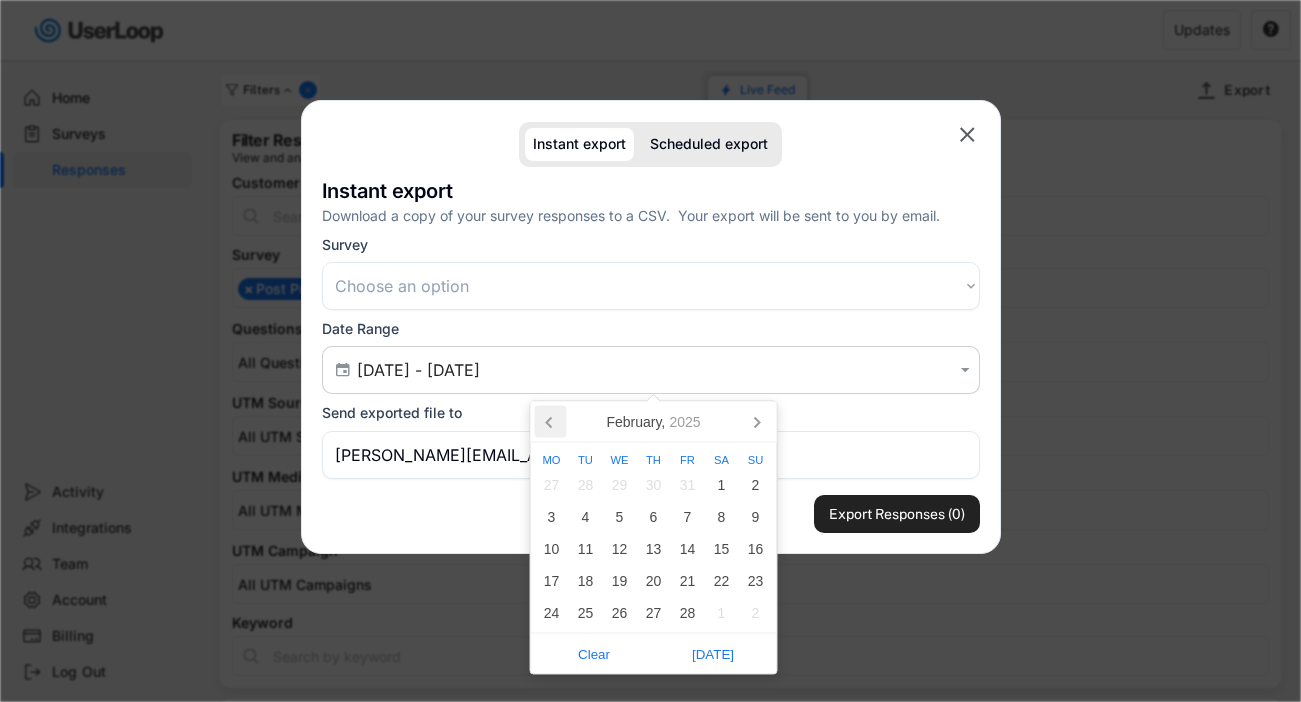 click 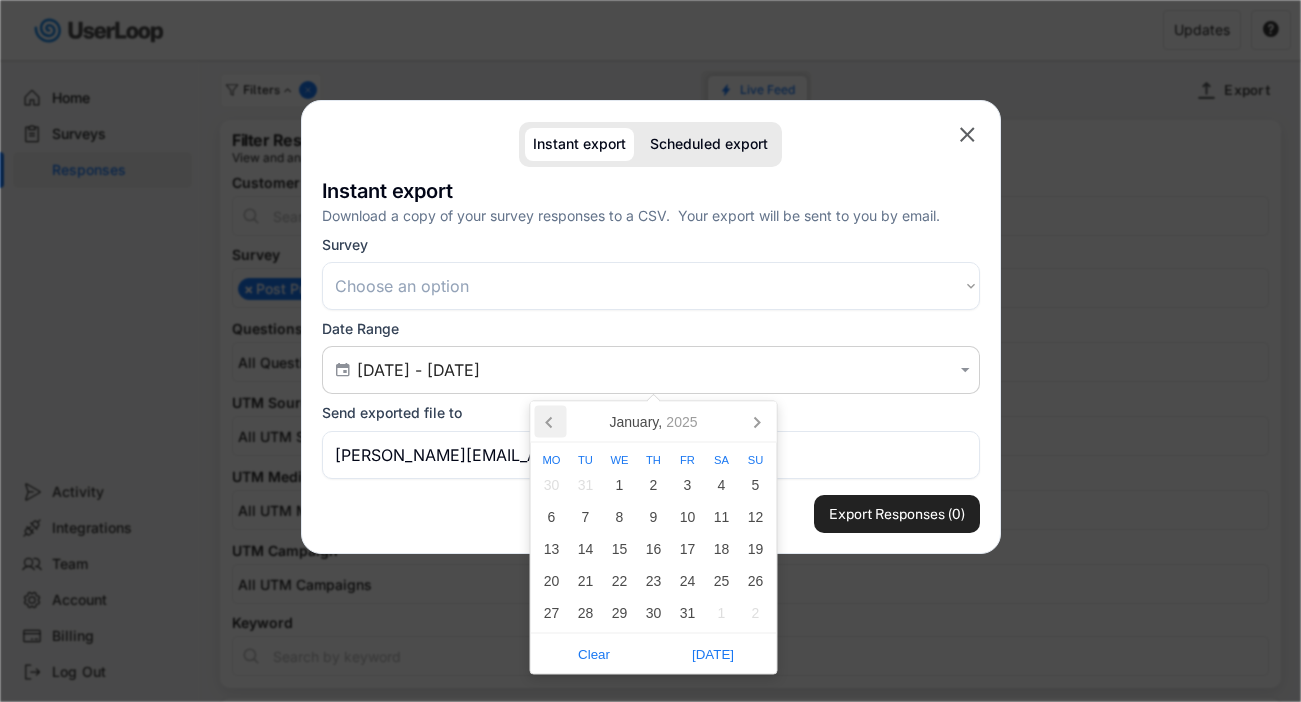 click 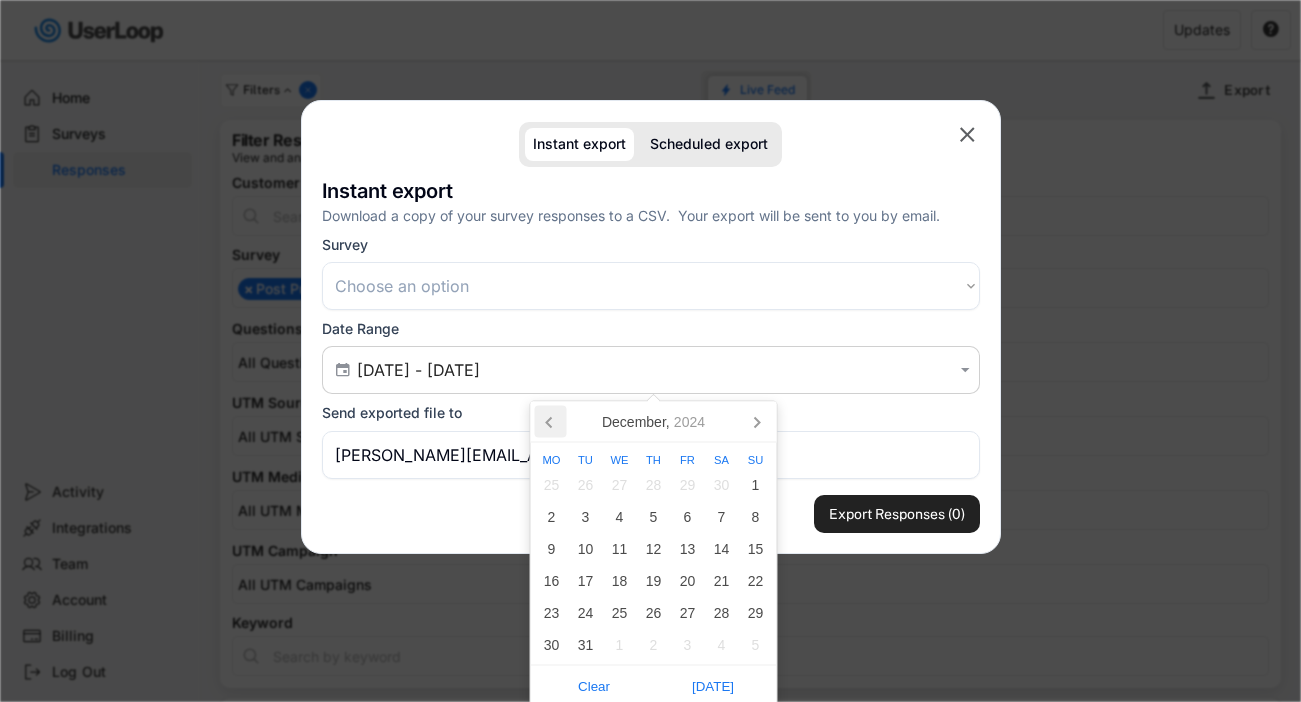 click 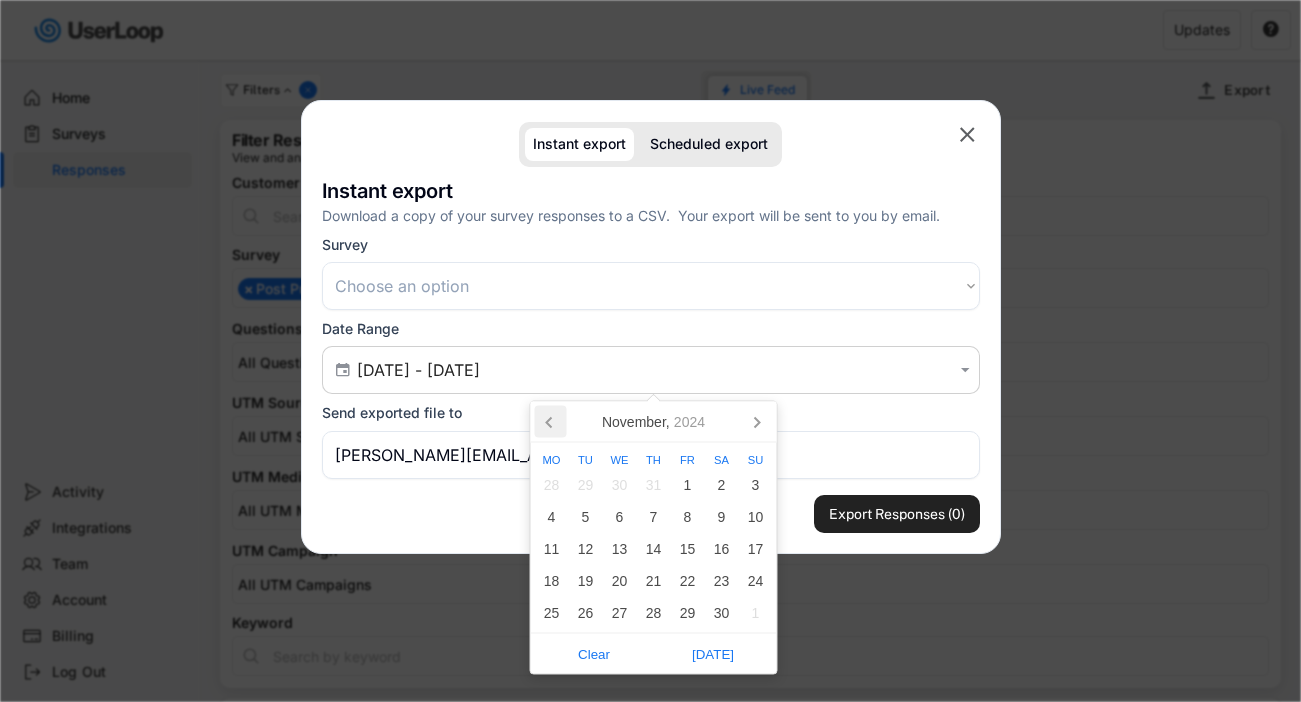 click 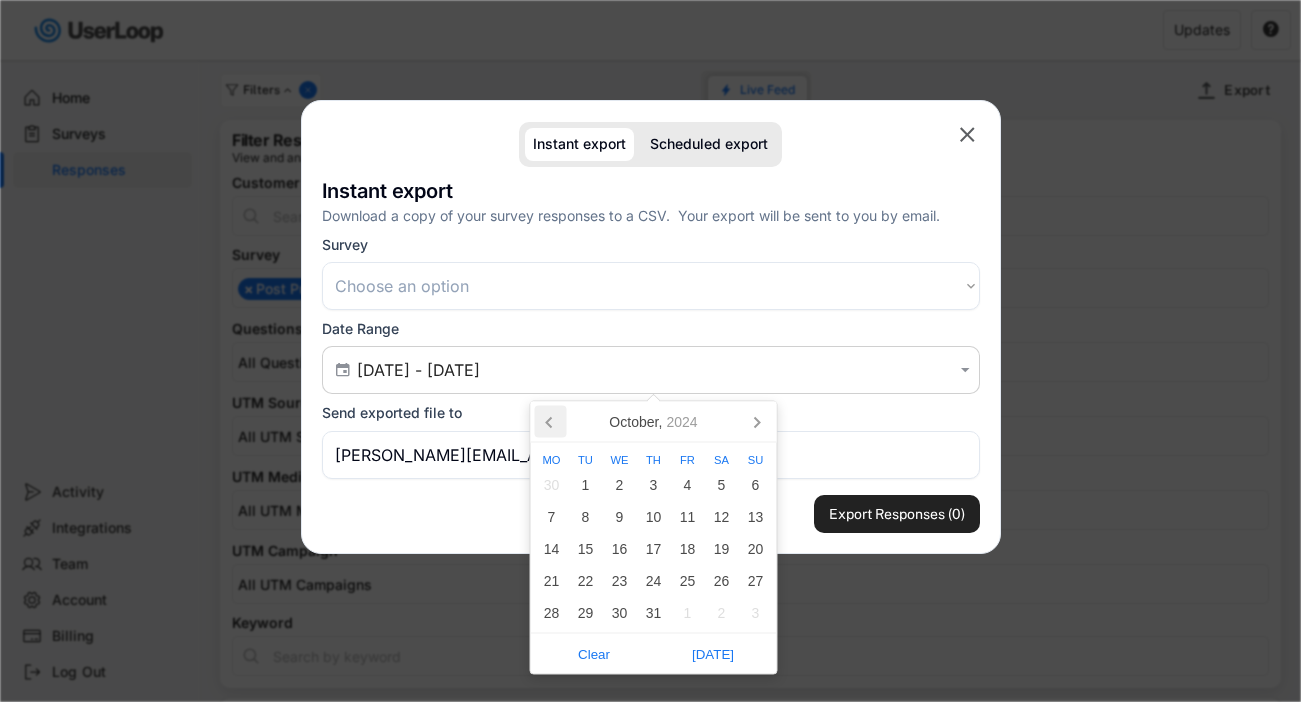 click 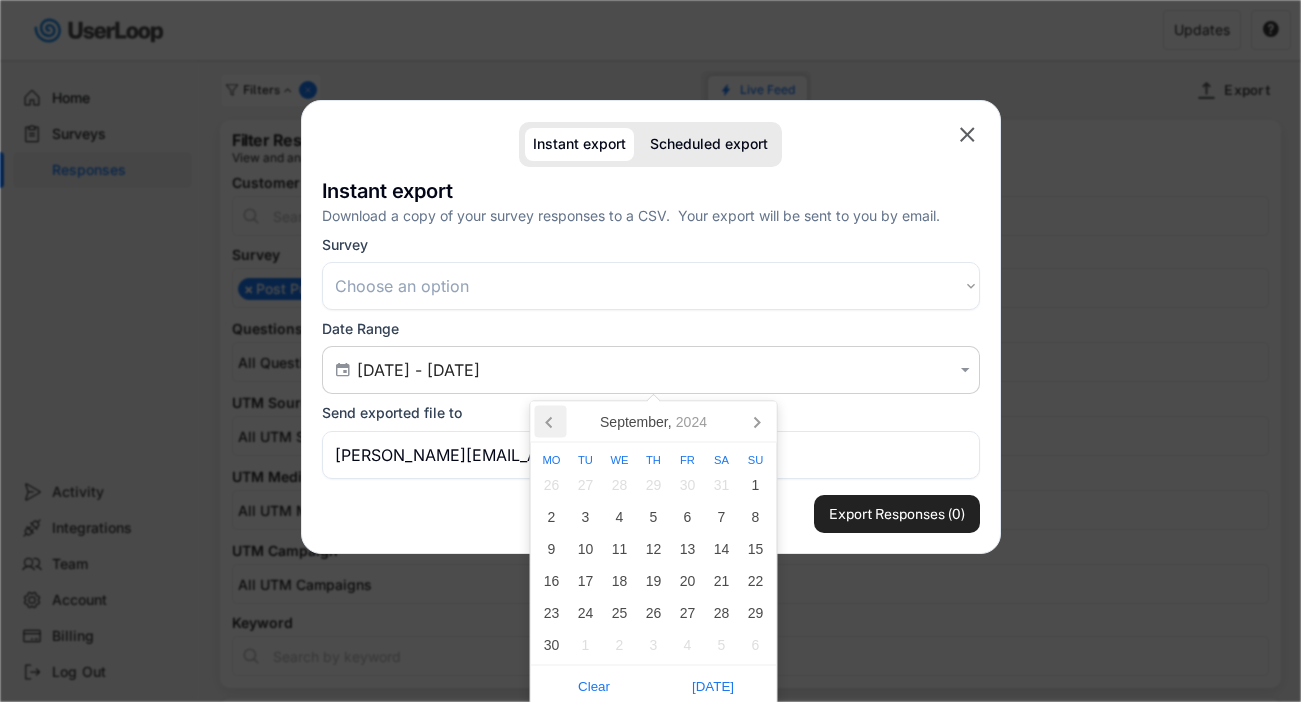 click 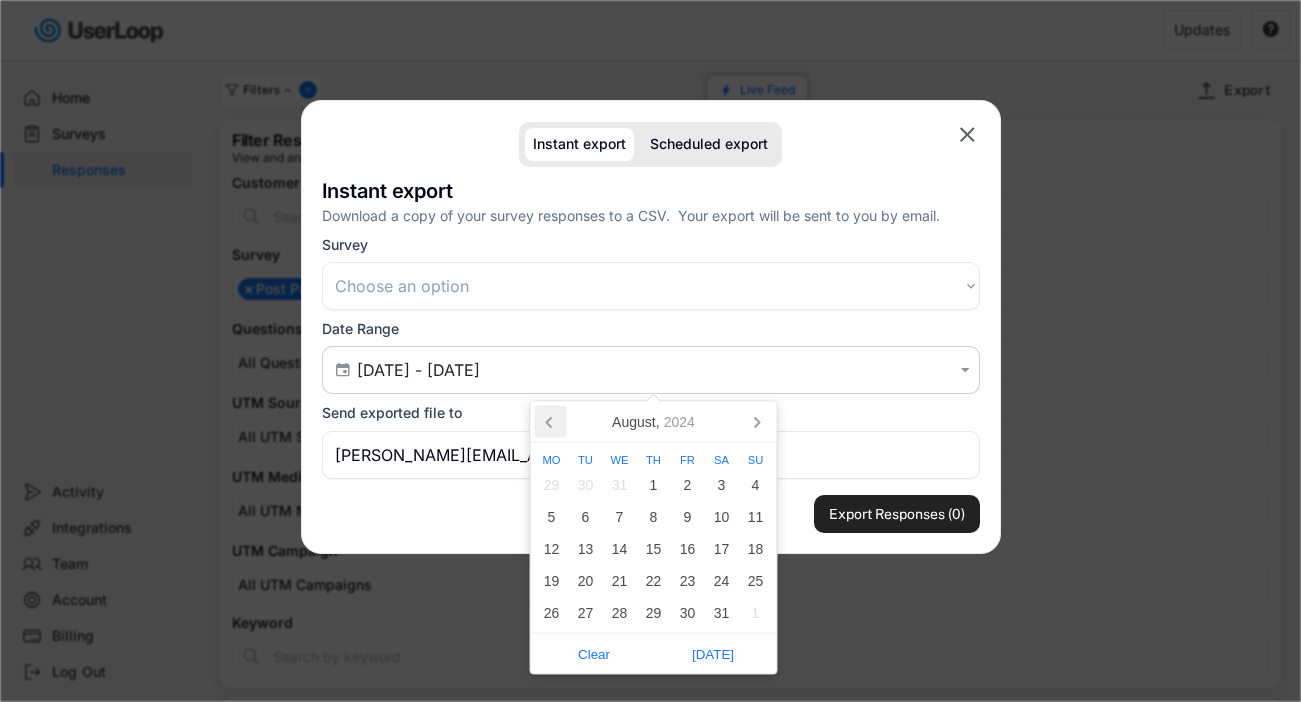 click 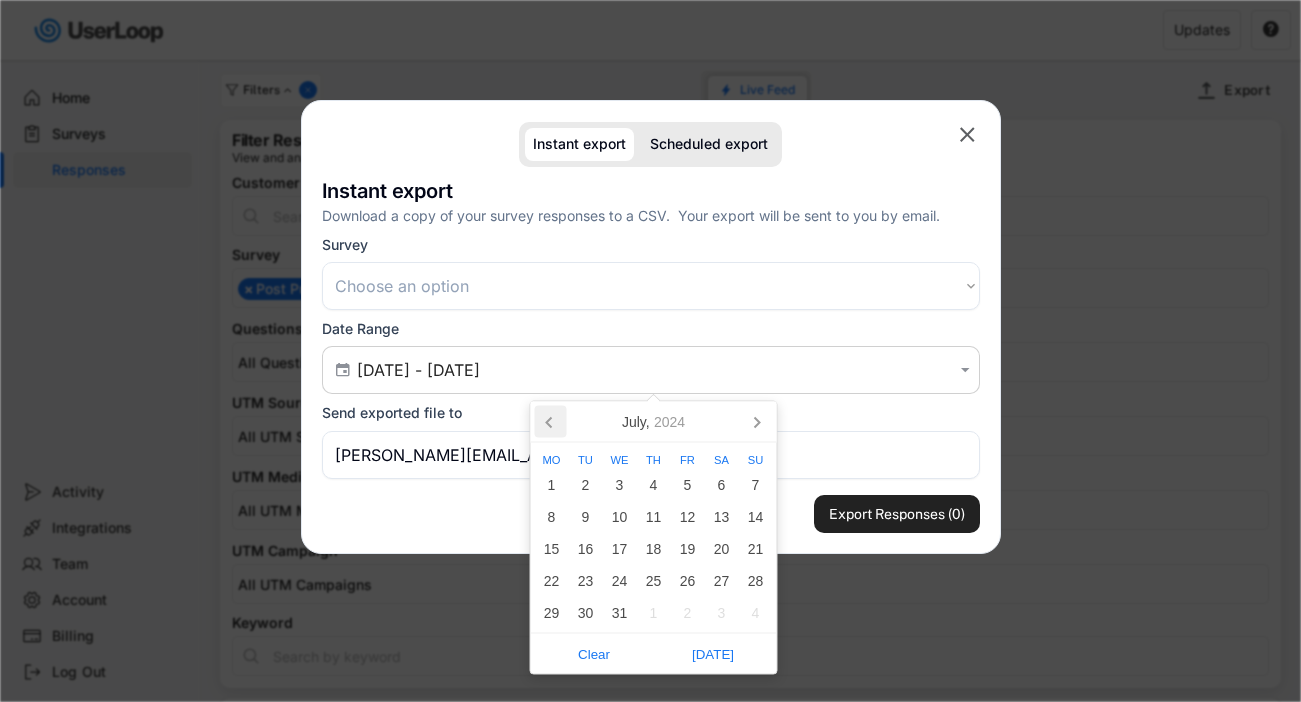 click 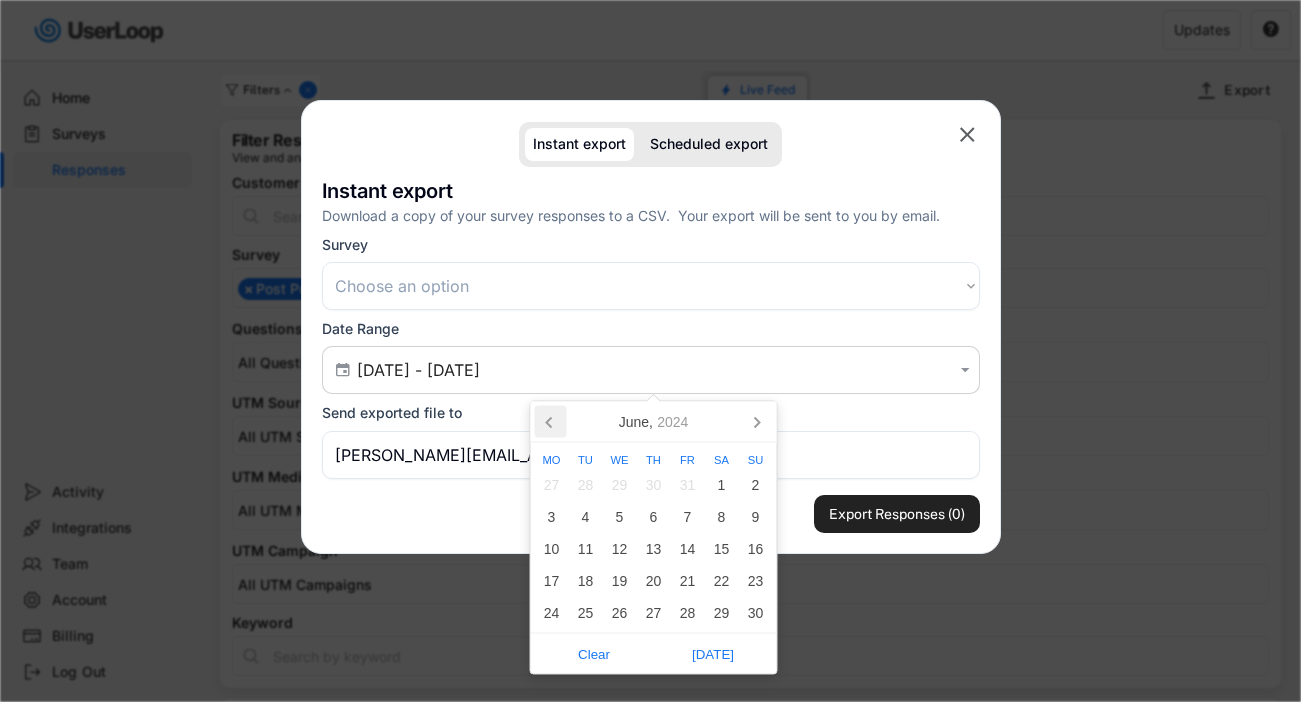click 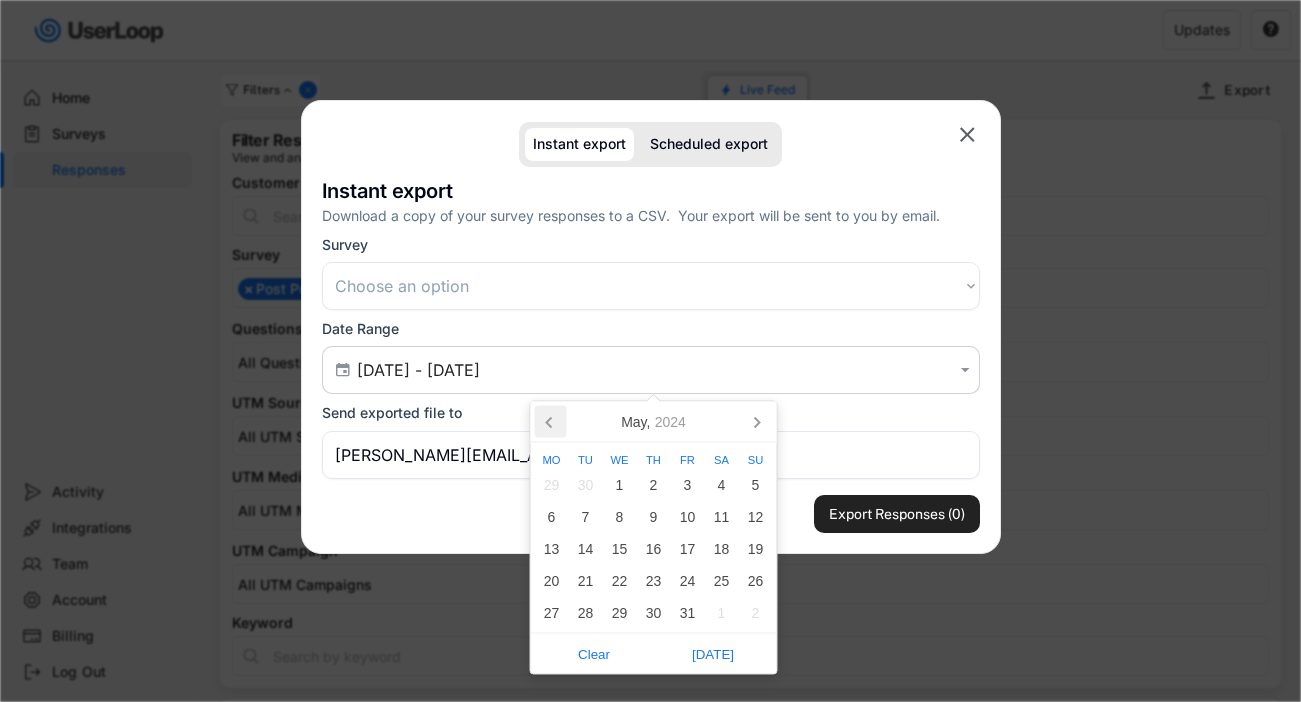 click 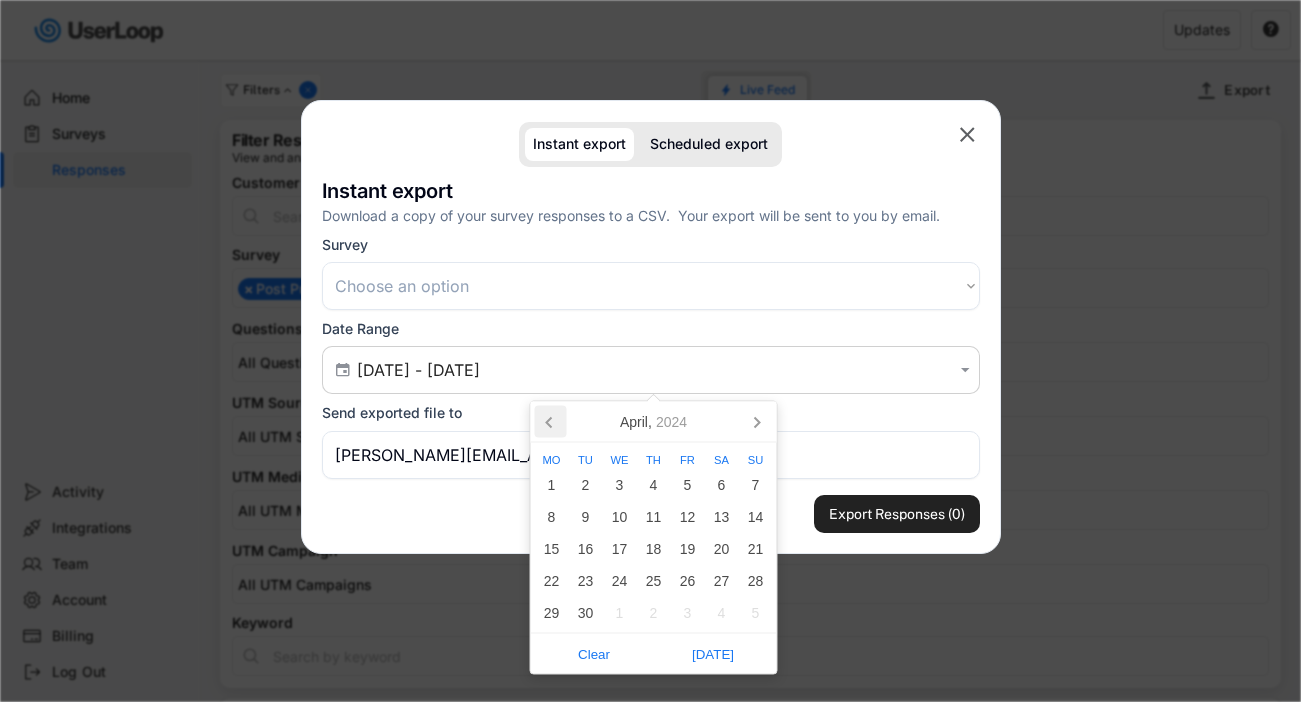 click 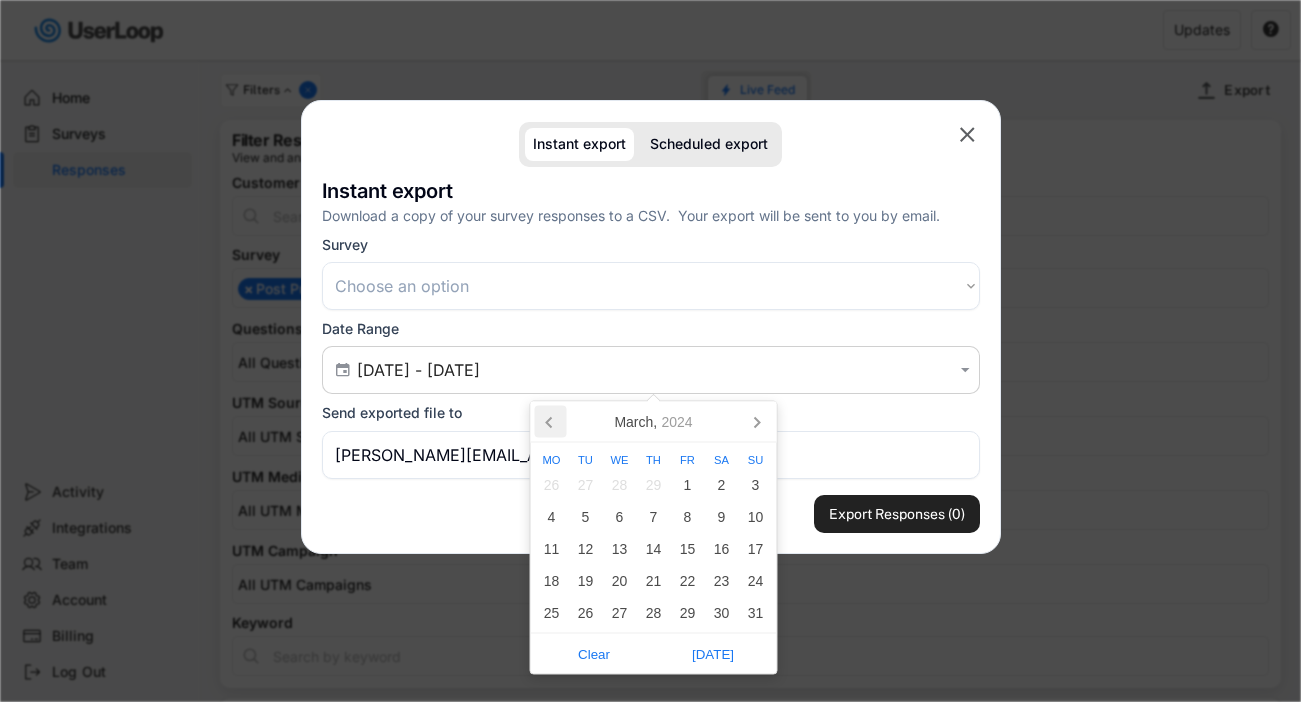 click 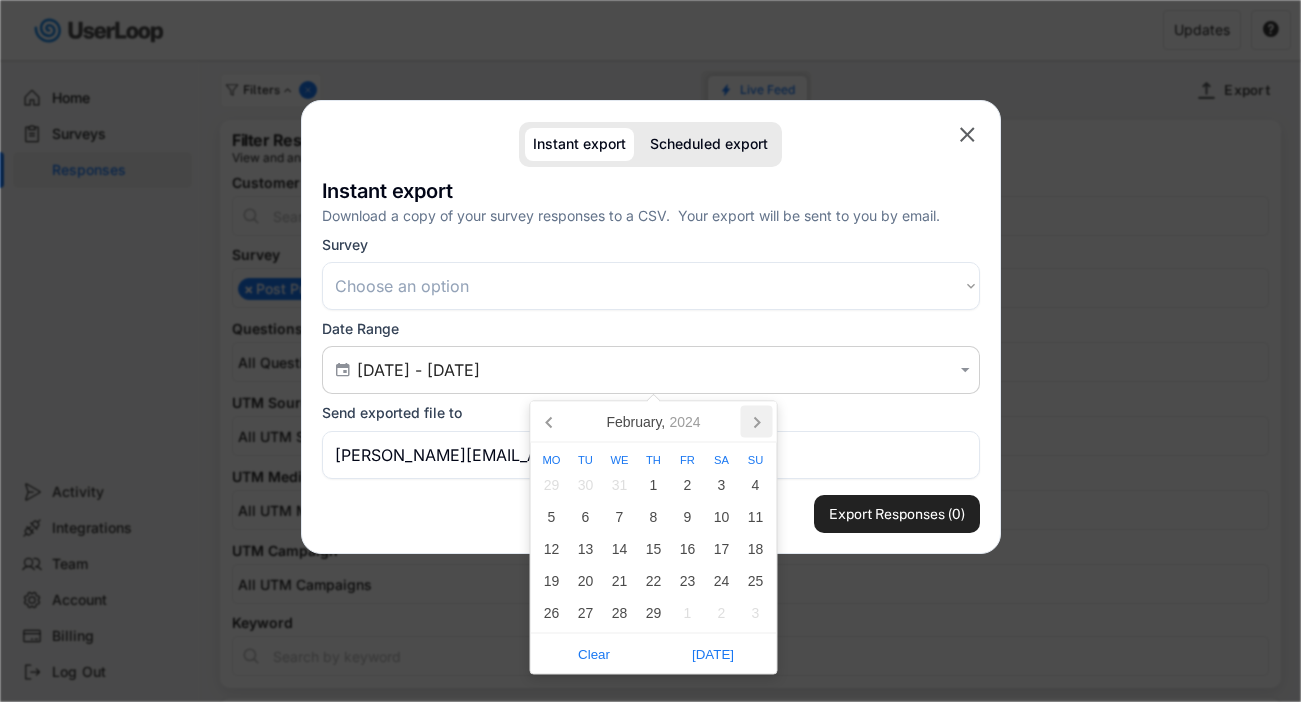 click 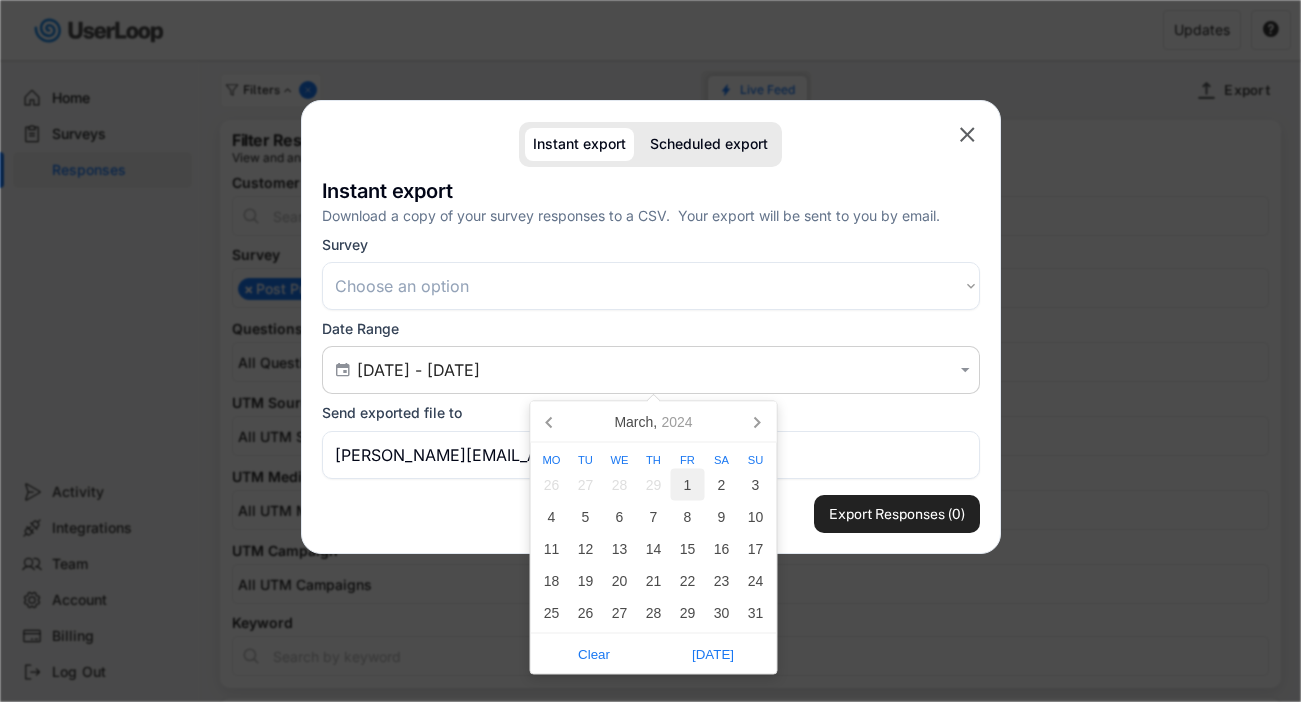 click on "1" at bounding box center [688, 485] 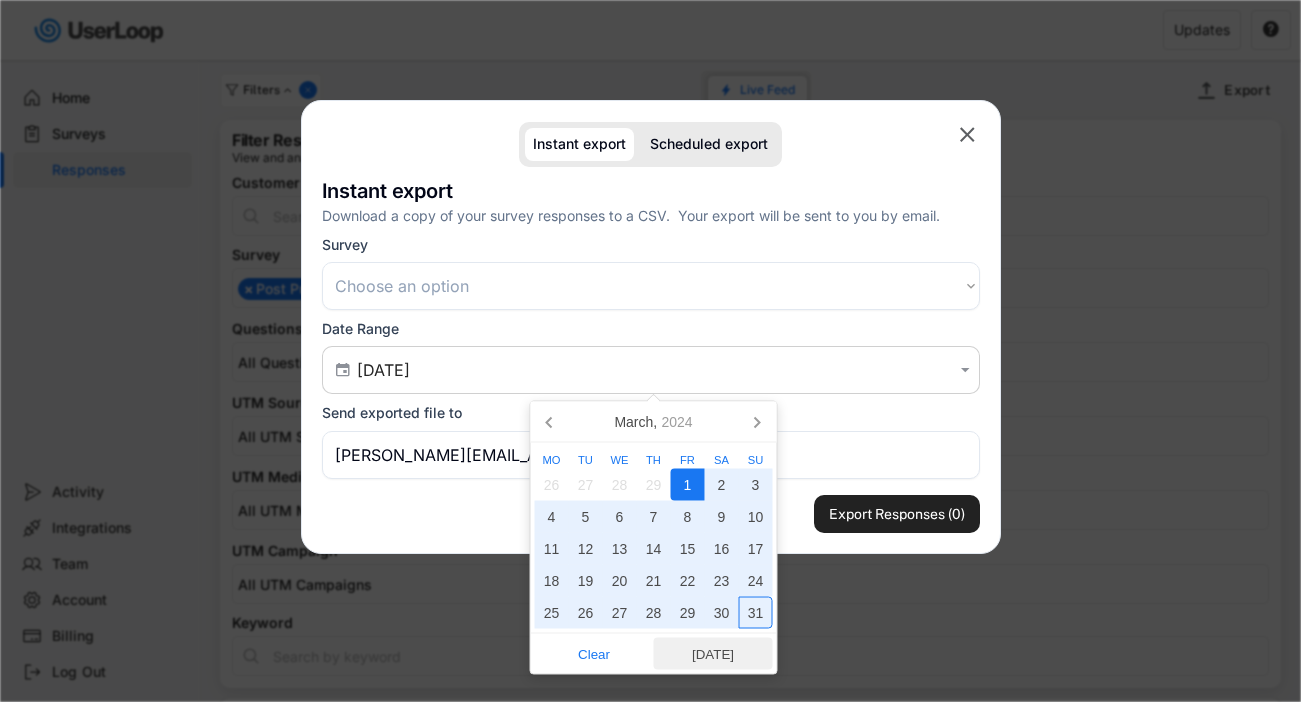 click on "[DATE]" at bounding box center (713, 654) 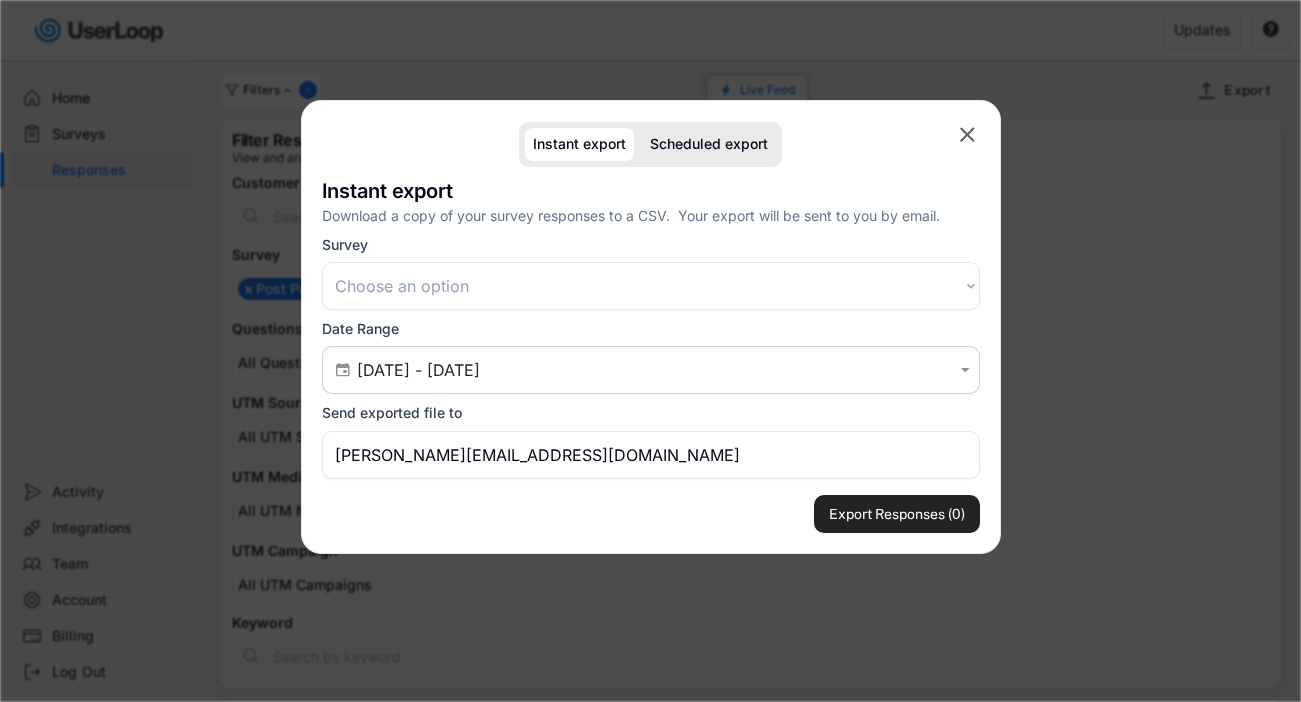 click on "Export Responses (0)" at bounding box center [651, 506] 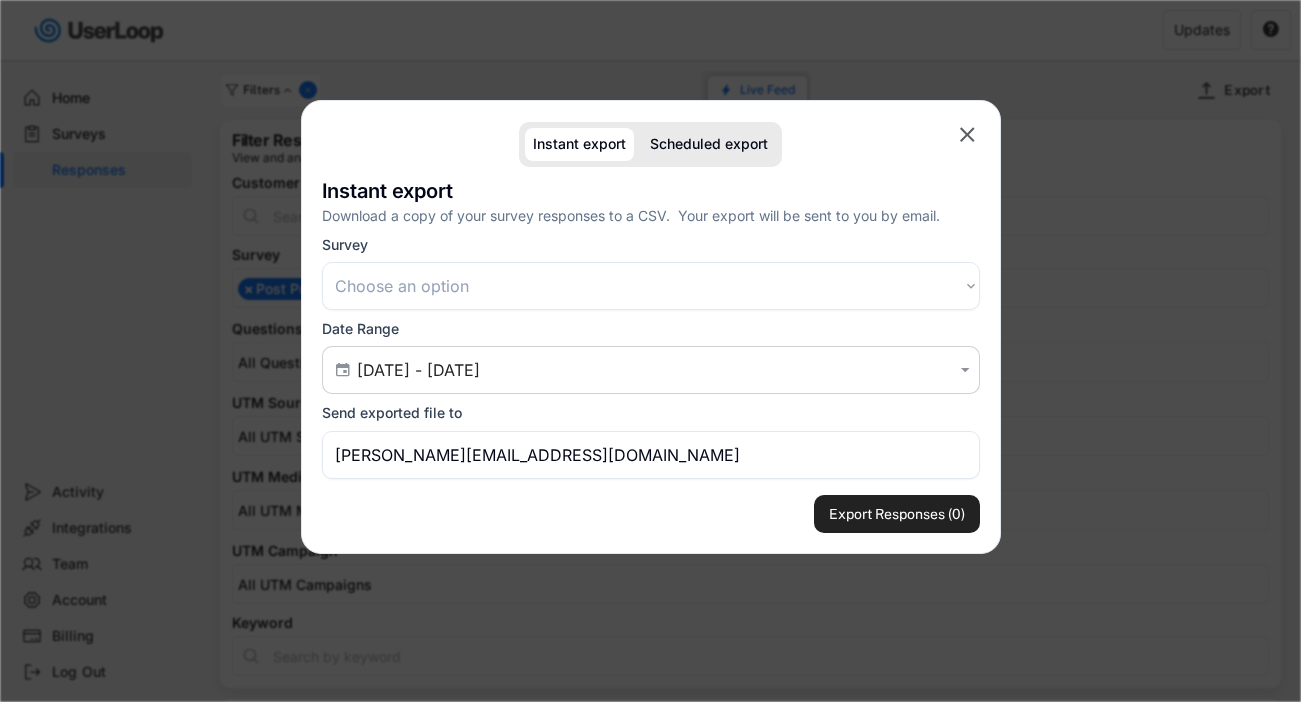click on "Choose an option Customer Satisfaction Survey Post Purchase Checkout Survey Fairing Post-Purchase Previous Purchases - Email Survey ([DATE]) Current Recharge Customers - Cheese Club survey ([DATE]) Cancelled Recharge Customers Cheese Club survey ([DATE]) VegFest 2024 Checkout Survey Link Survey Post-Purchase Checkout Survey Meet the Cheeses Survey [GEOGRAPHIC_DATA] Fair - Link Survey Wholesale Dry Ice Email Survey Link Survey VKX Link Survey Guess the Cheese Survey Email Survey Birthday Submission Survey Post-purchase survey v2 Mozzarella Interest survey Post purchase survey (*Link - website survey was glitching [DATE]) Link Survey Link Survey Link Survey [DATE] Cheese Box Survey [DATE] Deluxe Box Survey Post-purchase Flow email survey" at bounding box center [651, 286] 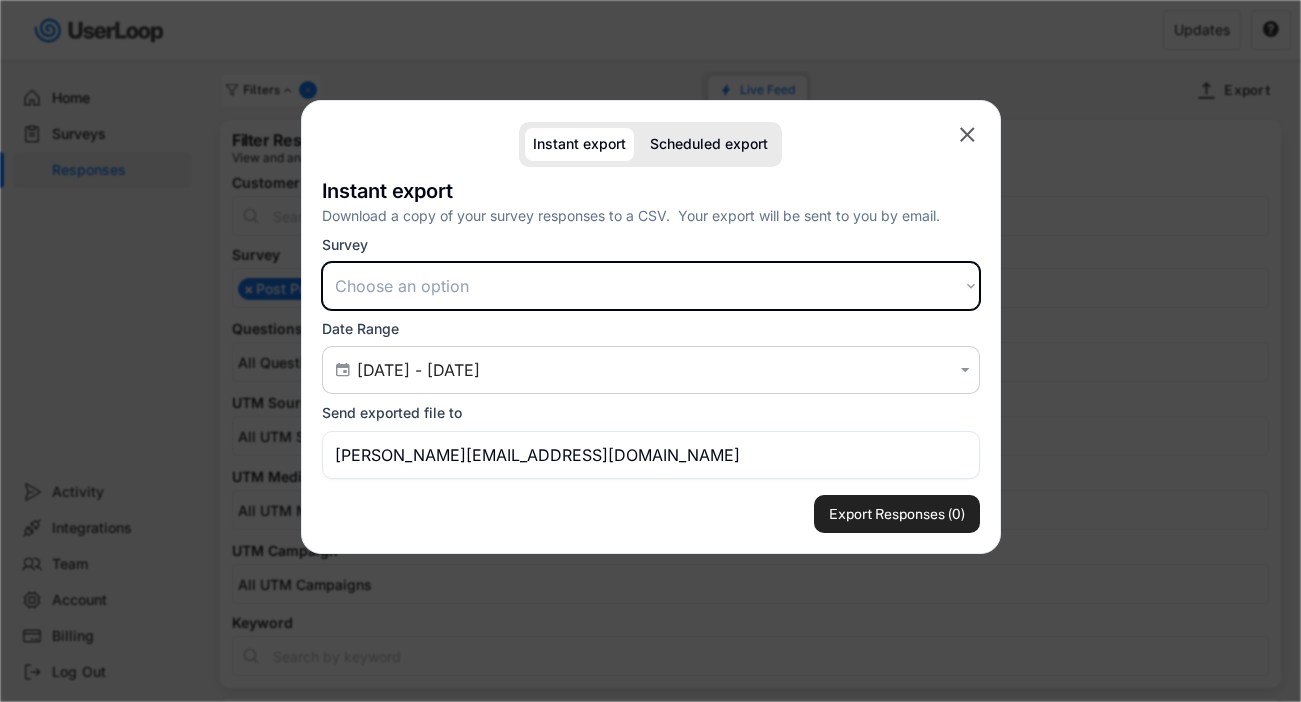select on ""1348695171700984260__LOOKUP__1708985645389x777963252119001500"" 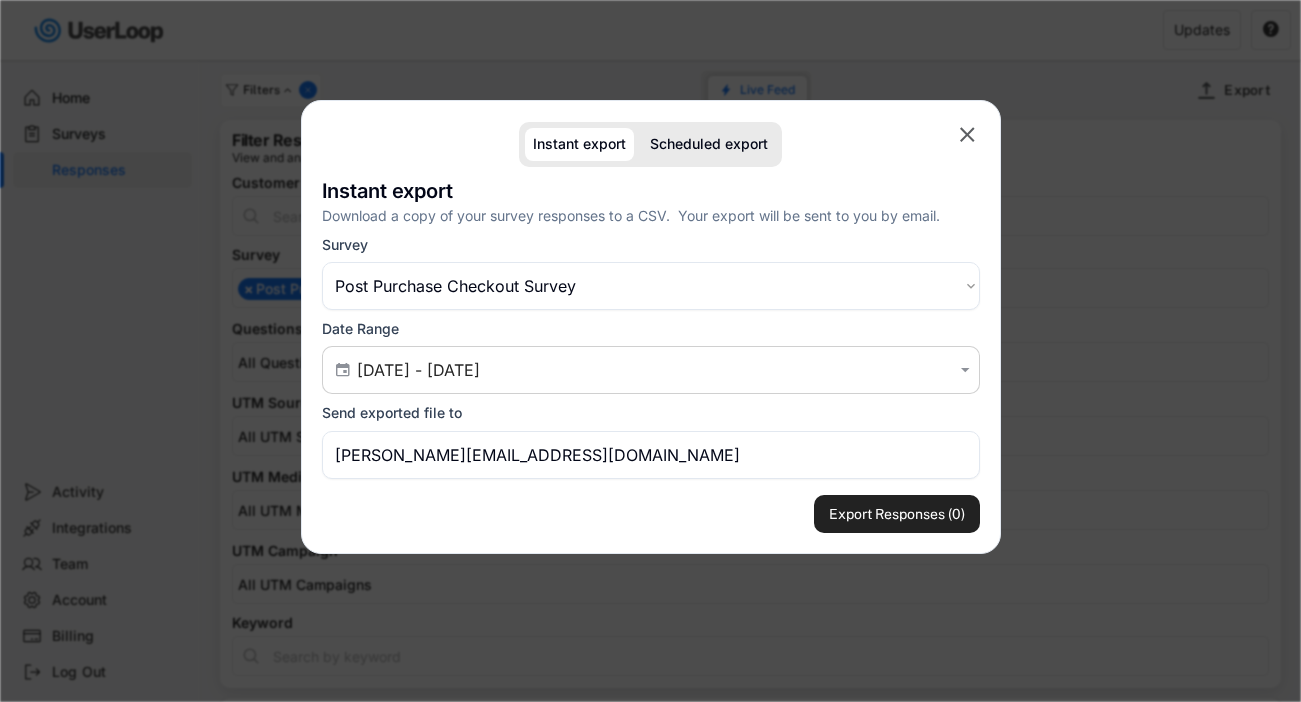 click on "Export Responses (0)" at bounding box center [651, 506] 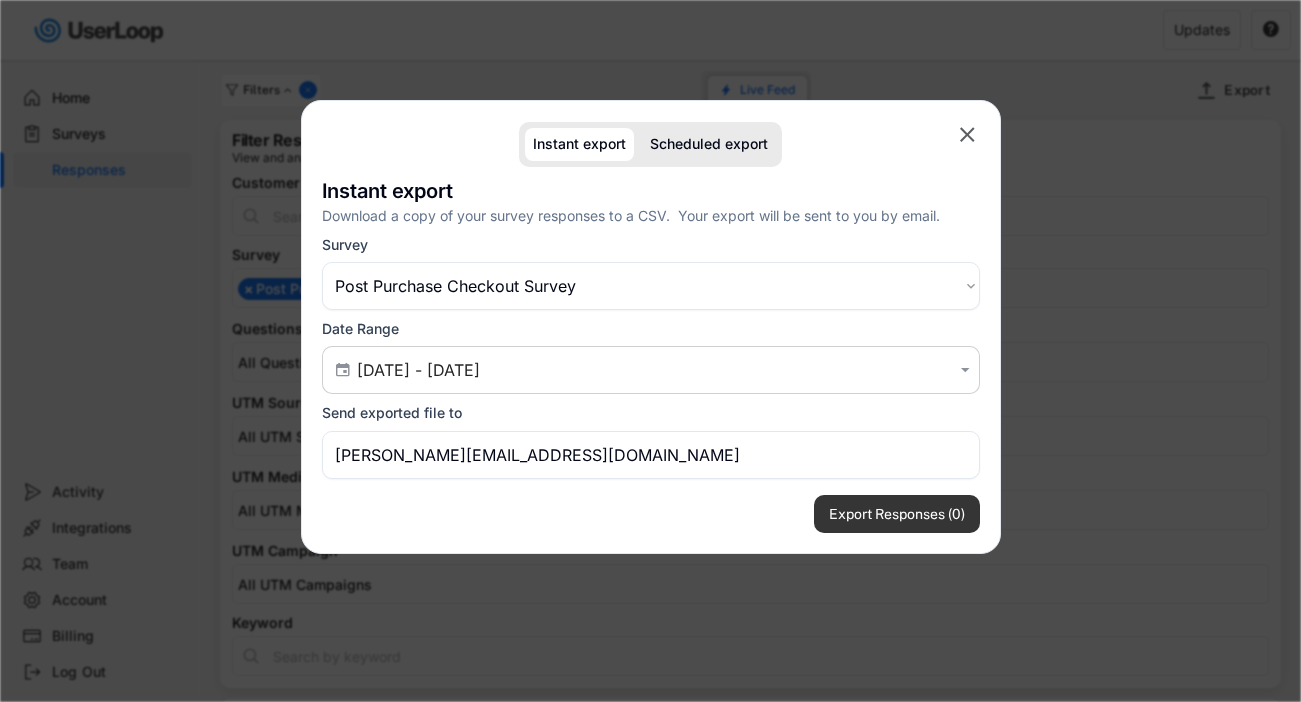 click on "Export Responses (0)" at bounding box center [897, 514] 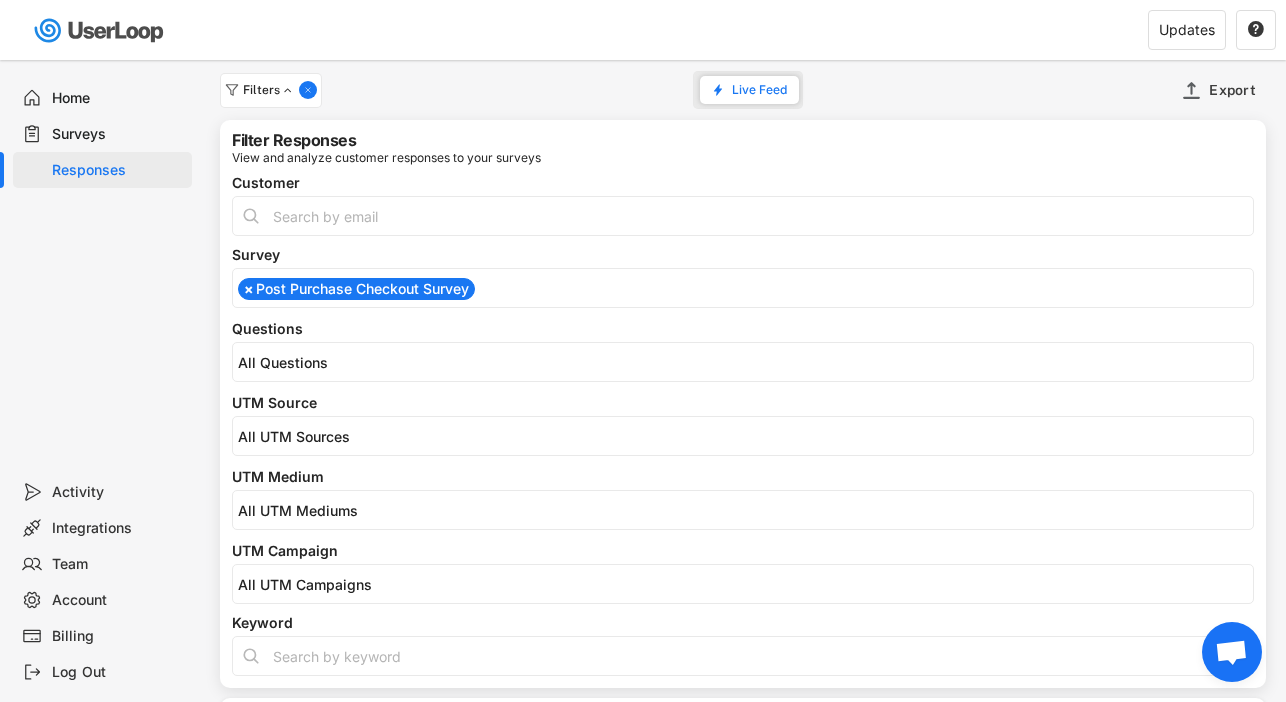 select 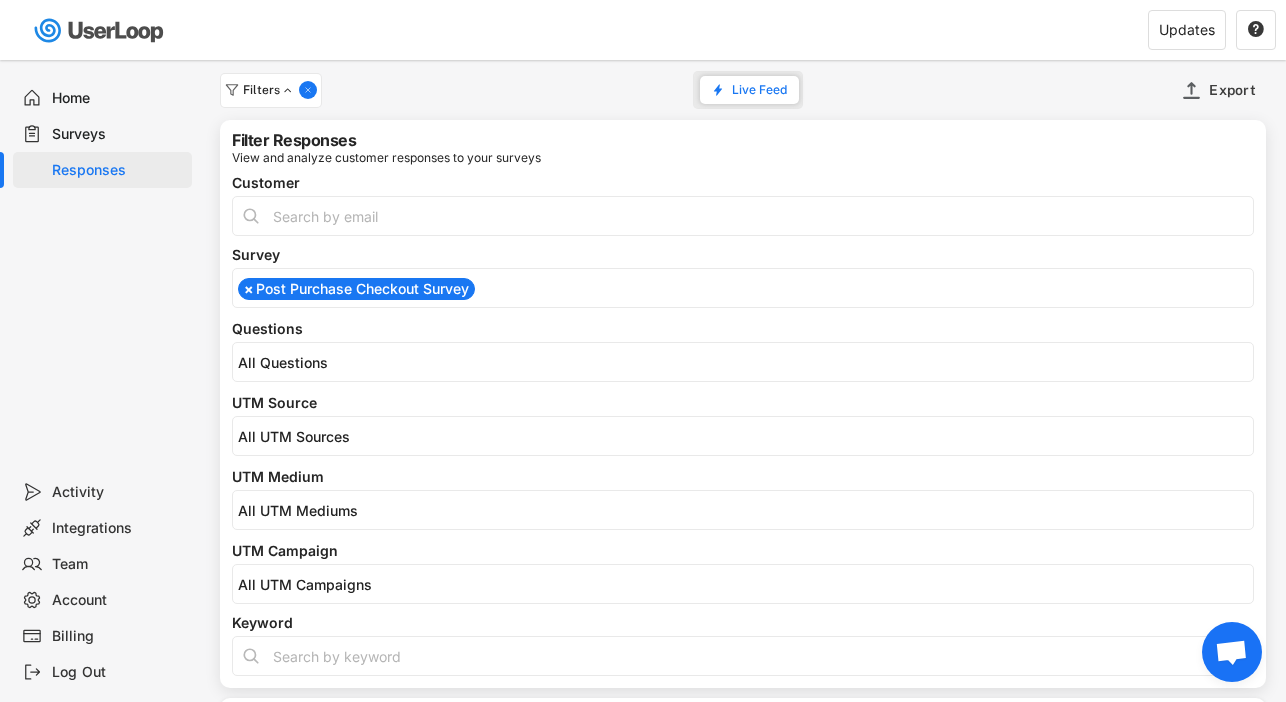 select 